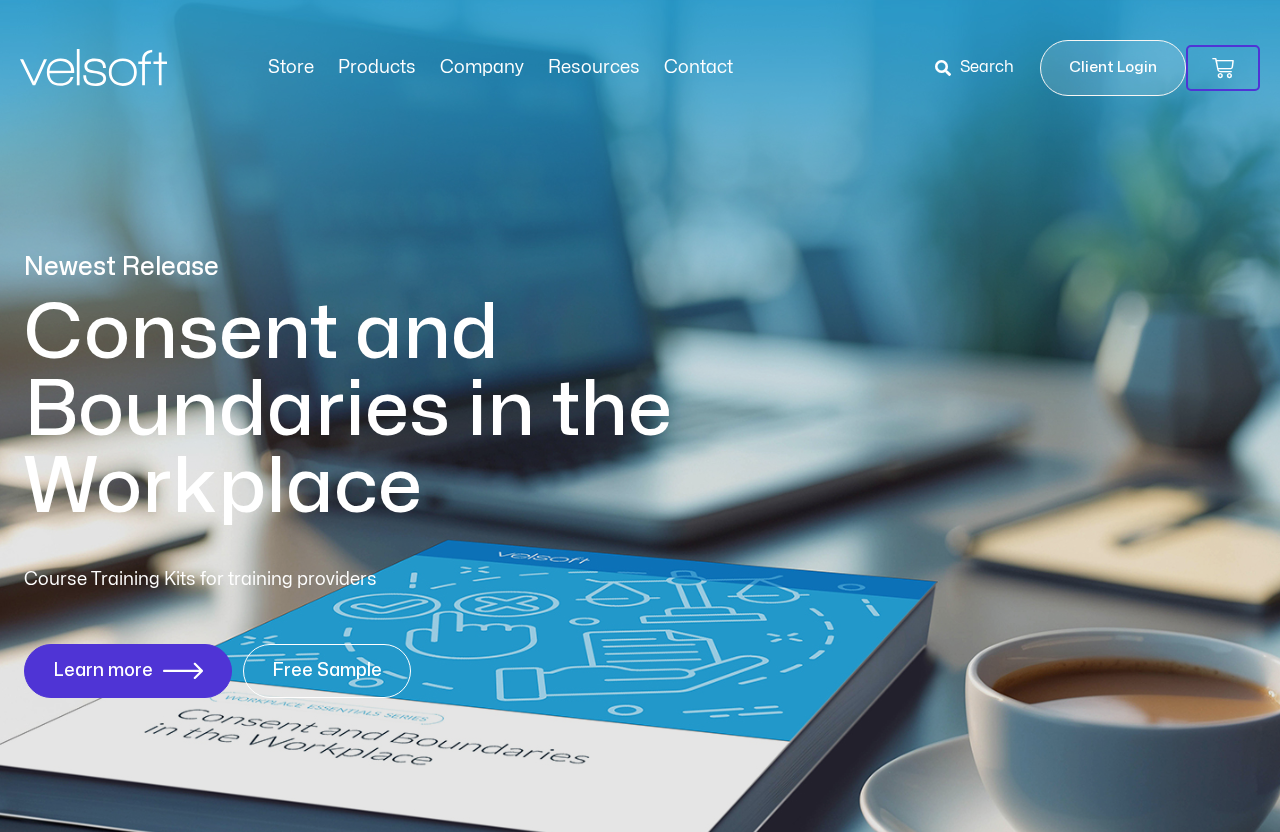 scroll, scrollTop: 0, scrollLeft: 0, axis: both 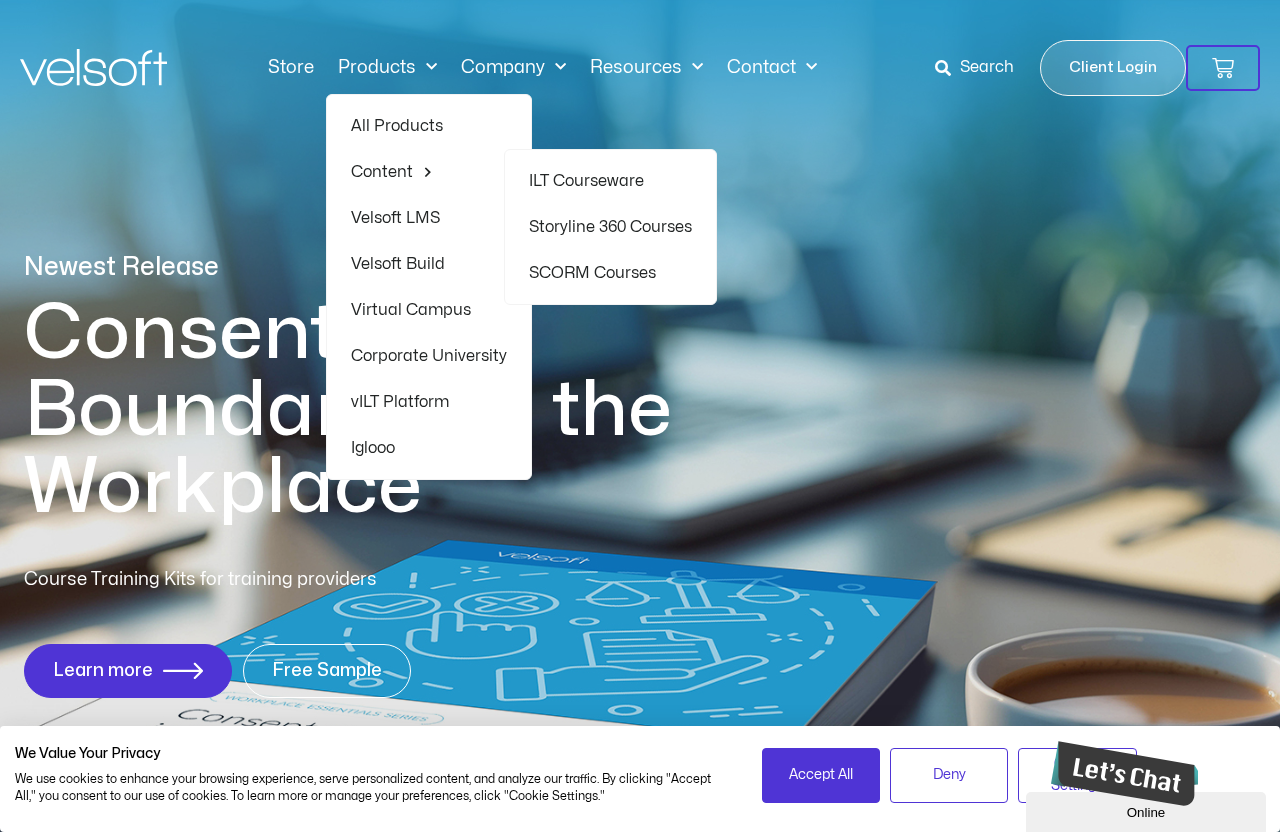 click on "Content" 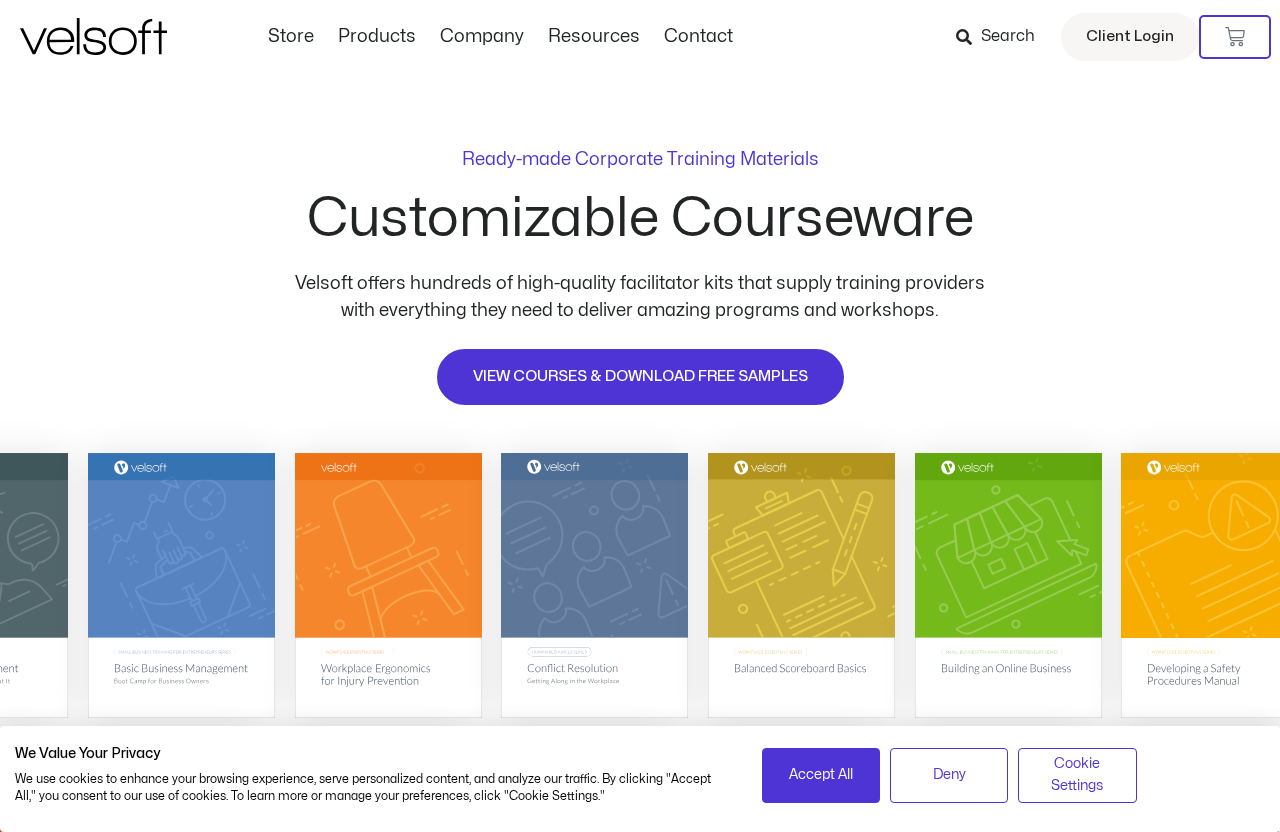 scroll, scrollTop: 74, scrollLeft: 0, axis: vertical 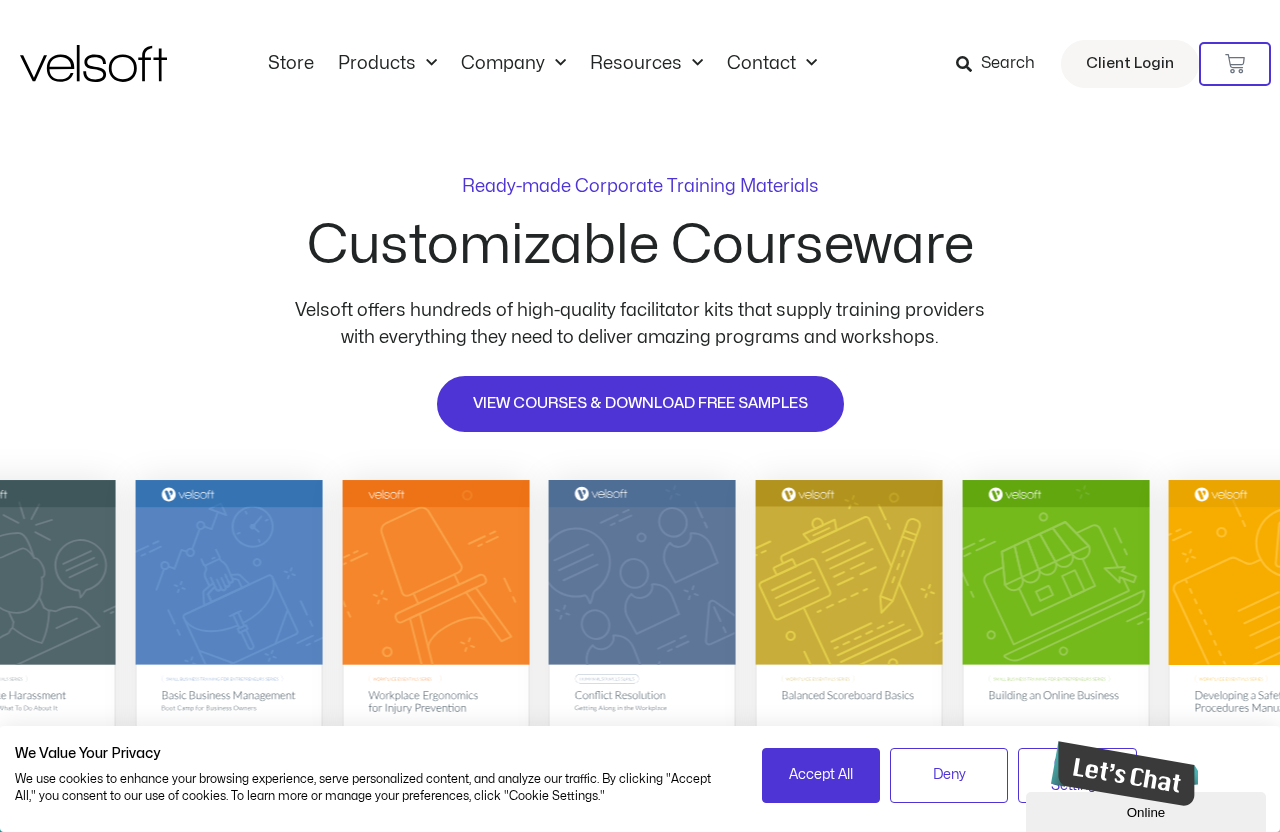 click on "Search" at bounding box center [1008, 64] 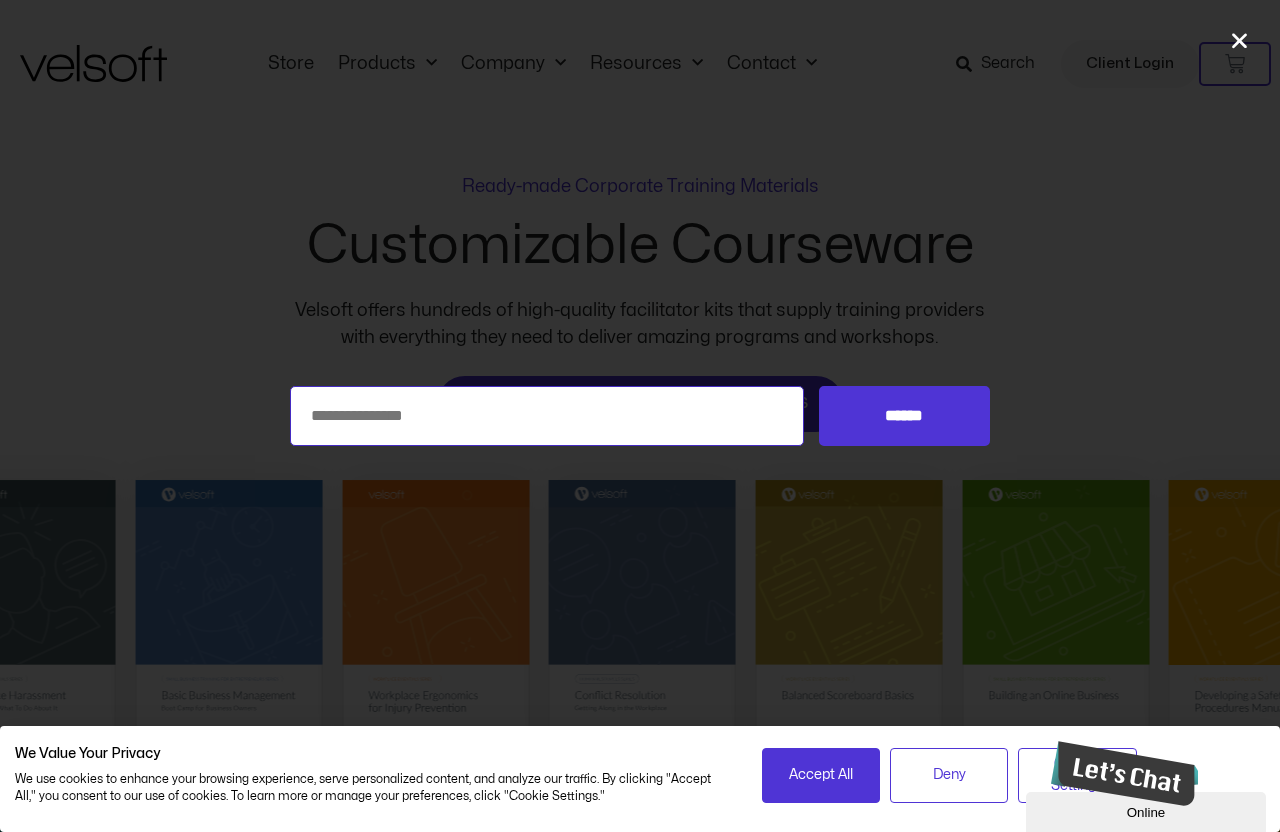 click on "Search for:" at bounding box center (547, 416) 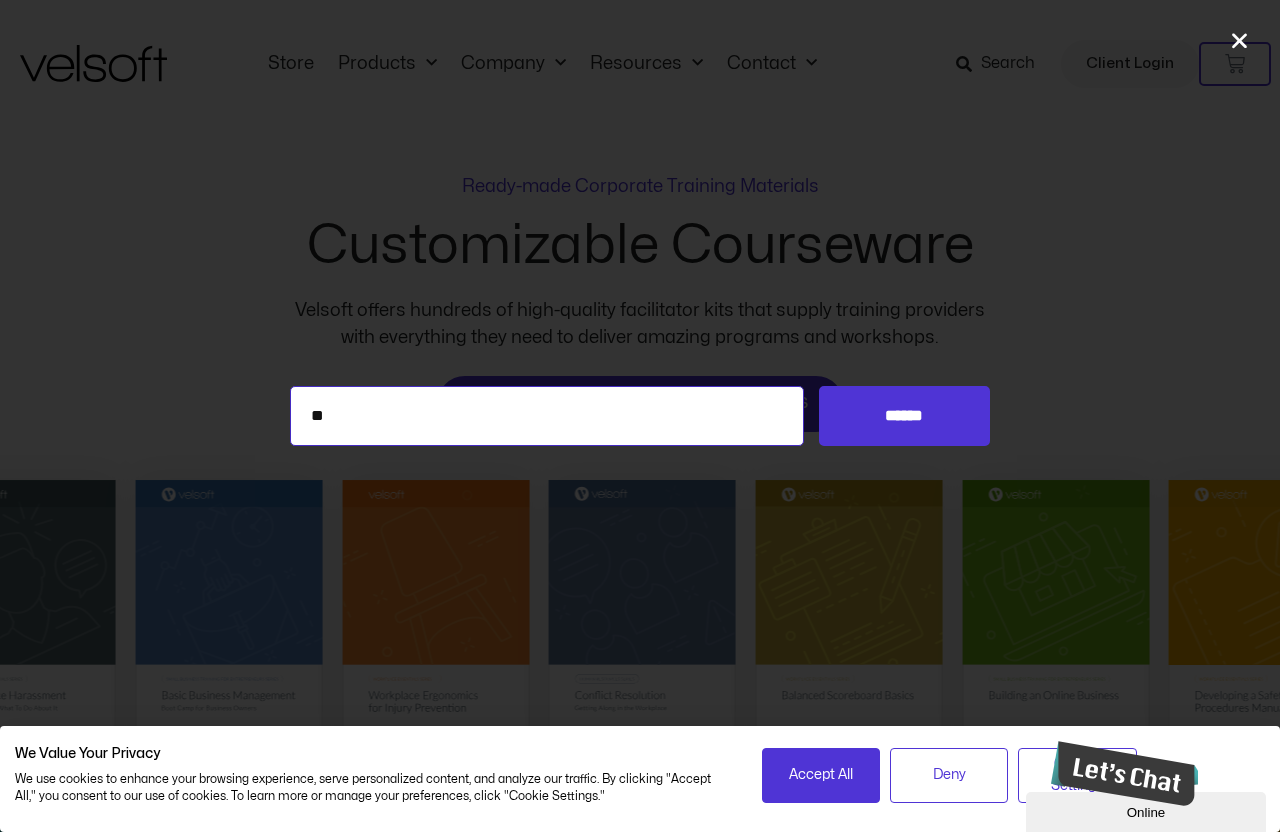 type on "*" 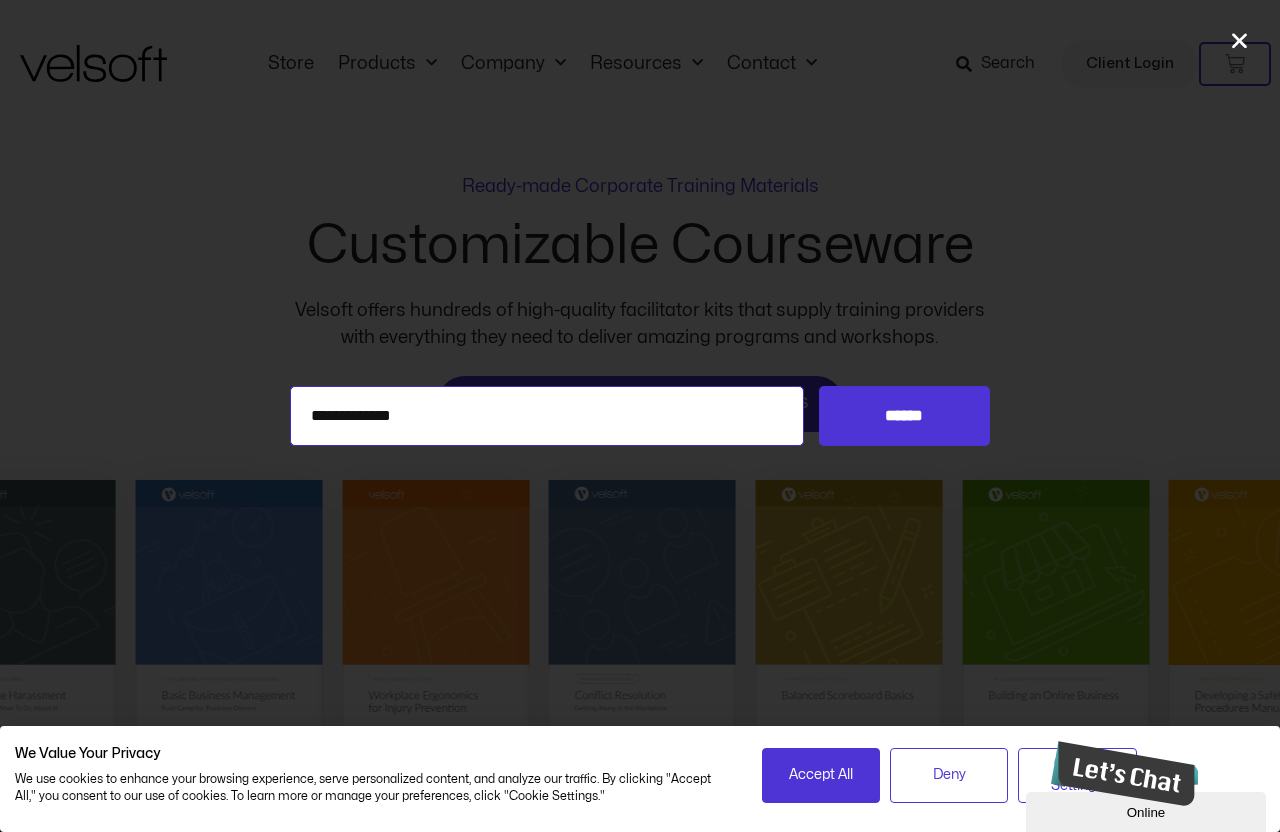 type on "**********" 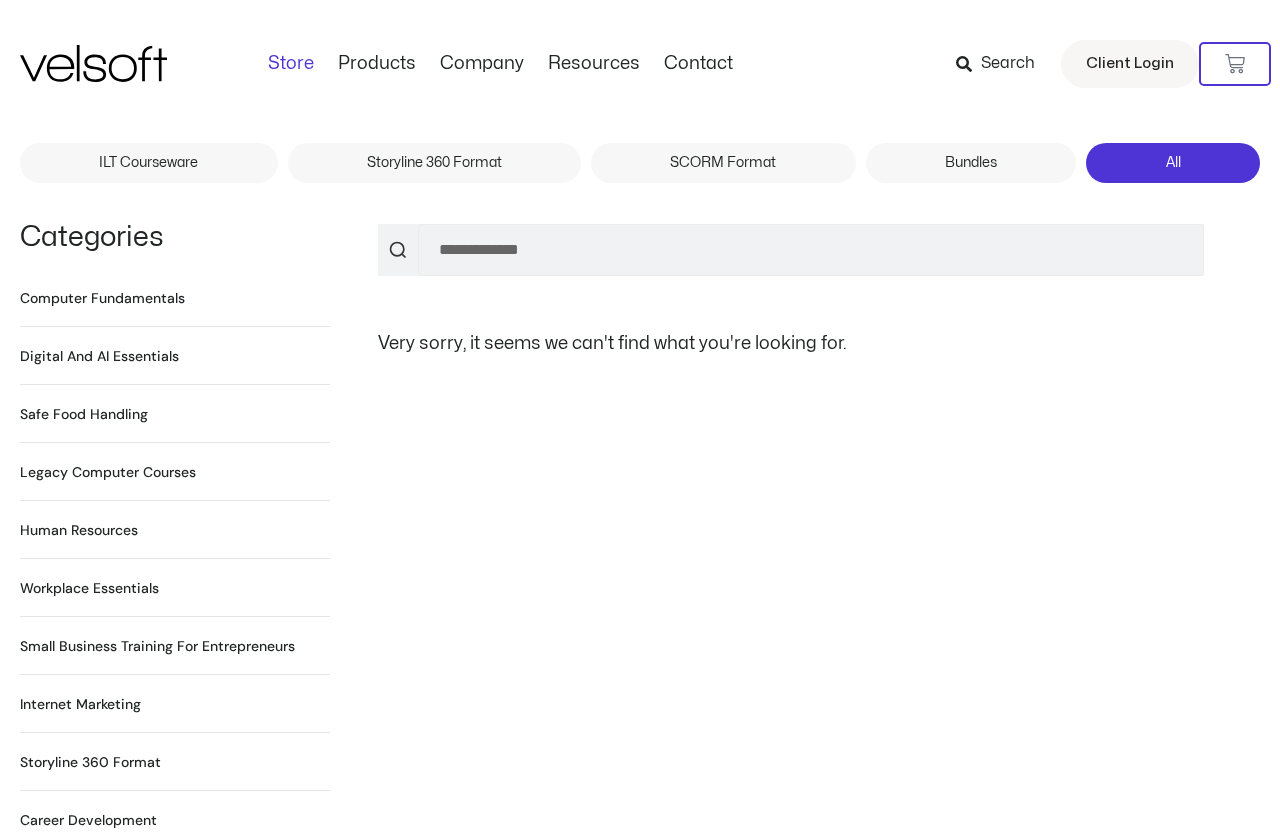 scroll, scrollTop: 0, scrollLeft: 0, axis: both 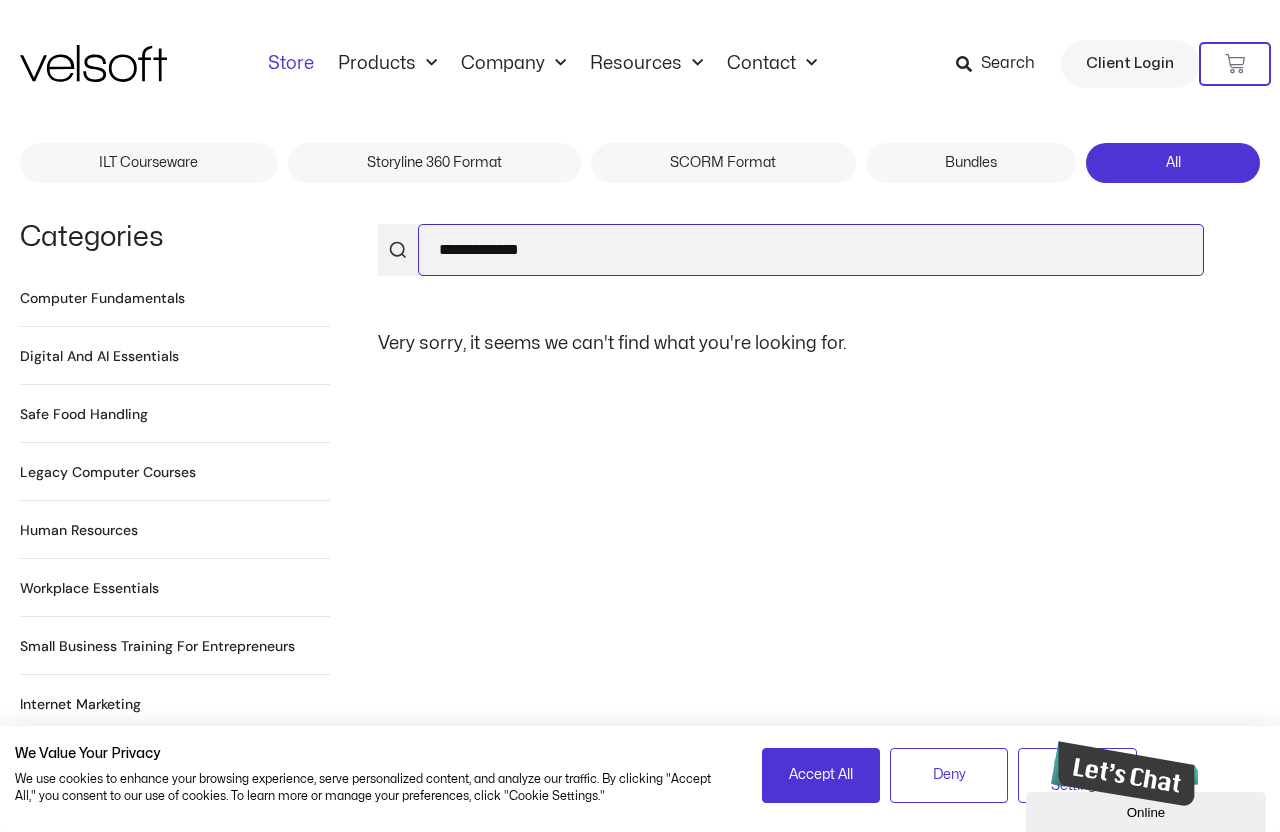 drag, startPoint x: 562, startPoint y: 258, endPoint x: 409, endPoint y: 249, distance: 153.26448 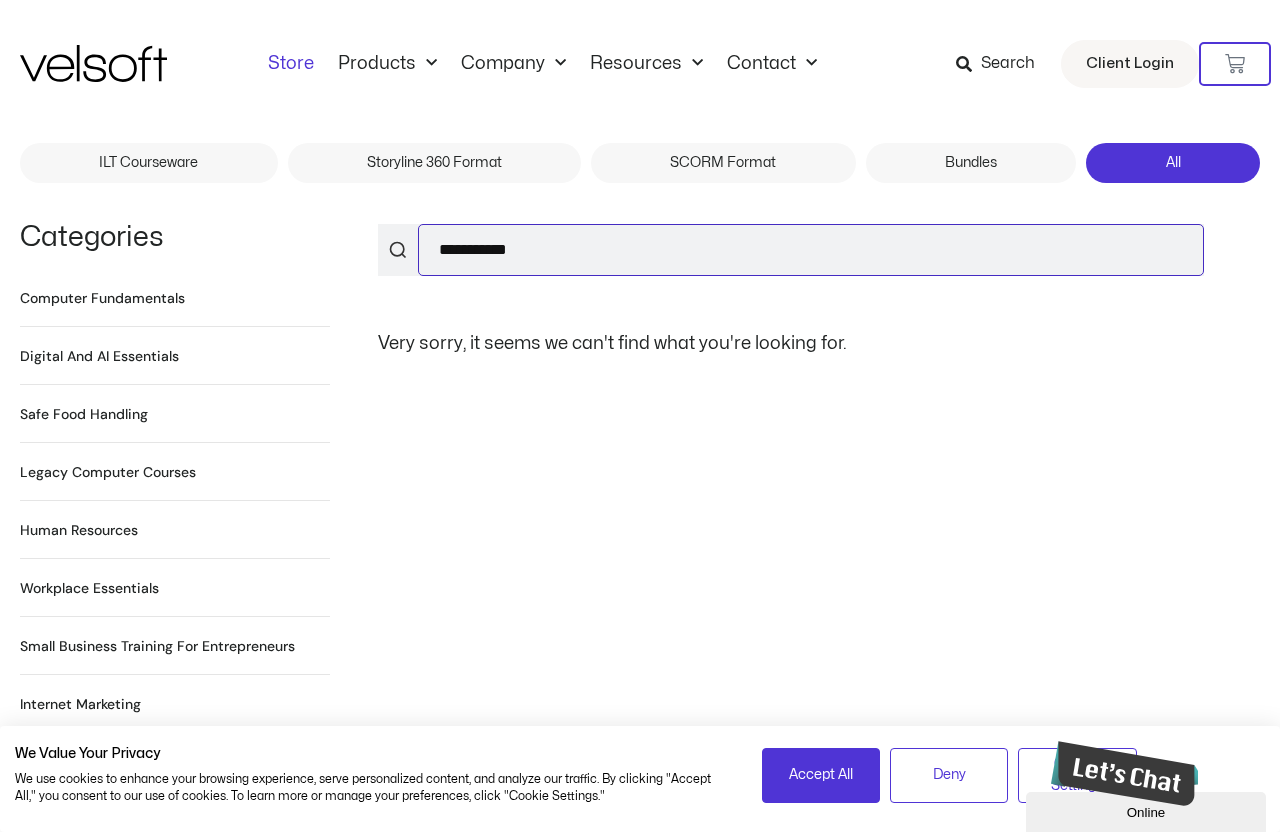 type on "**********" 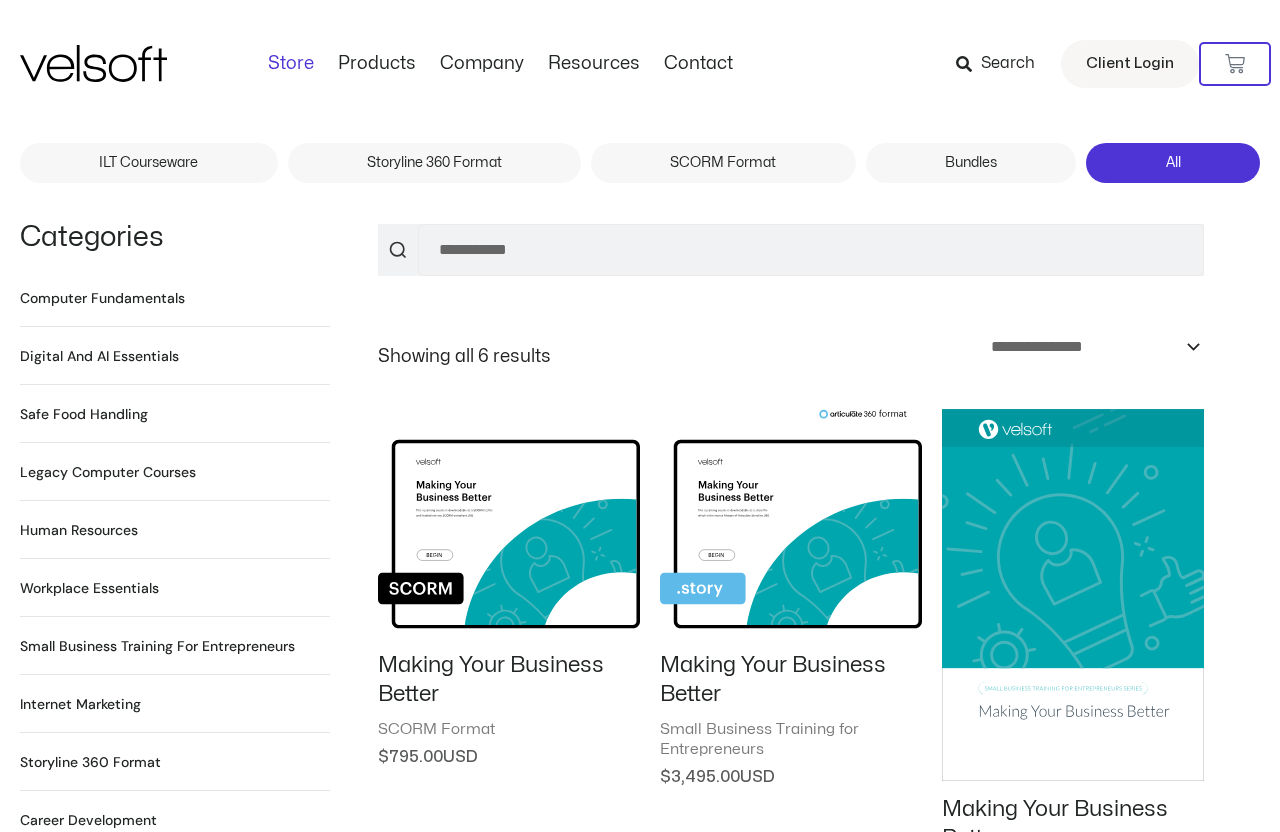 scroll, scrollTop: 0, scrollLeft: 0, axis: both 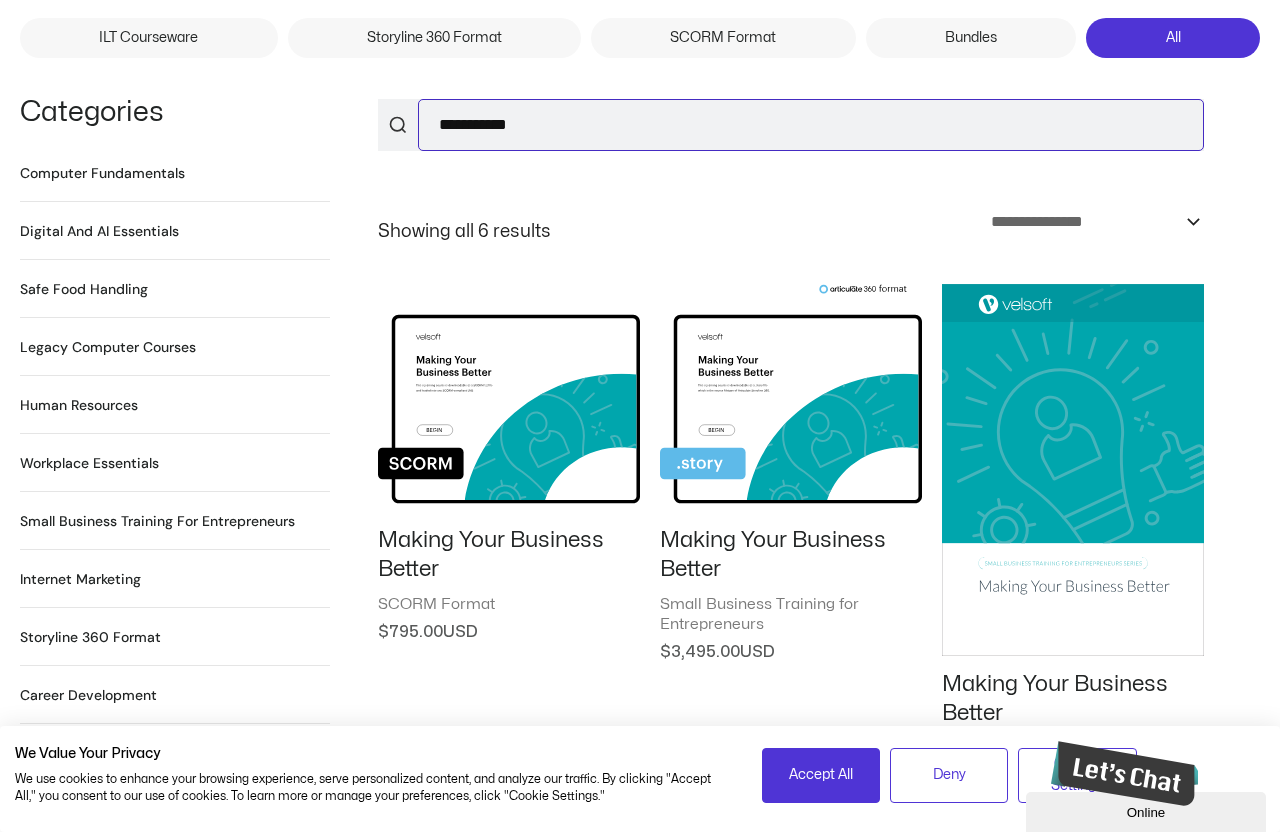 drag, startPoint x: 529, startPoint y: 128, endPoint x: 421, endPoint y: 122, distance: 108.16654 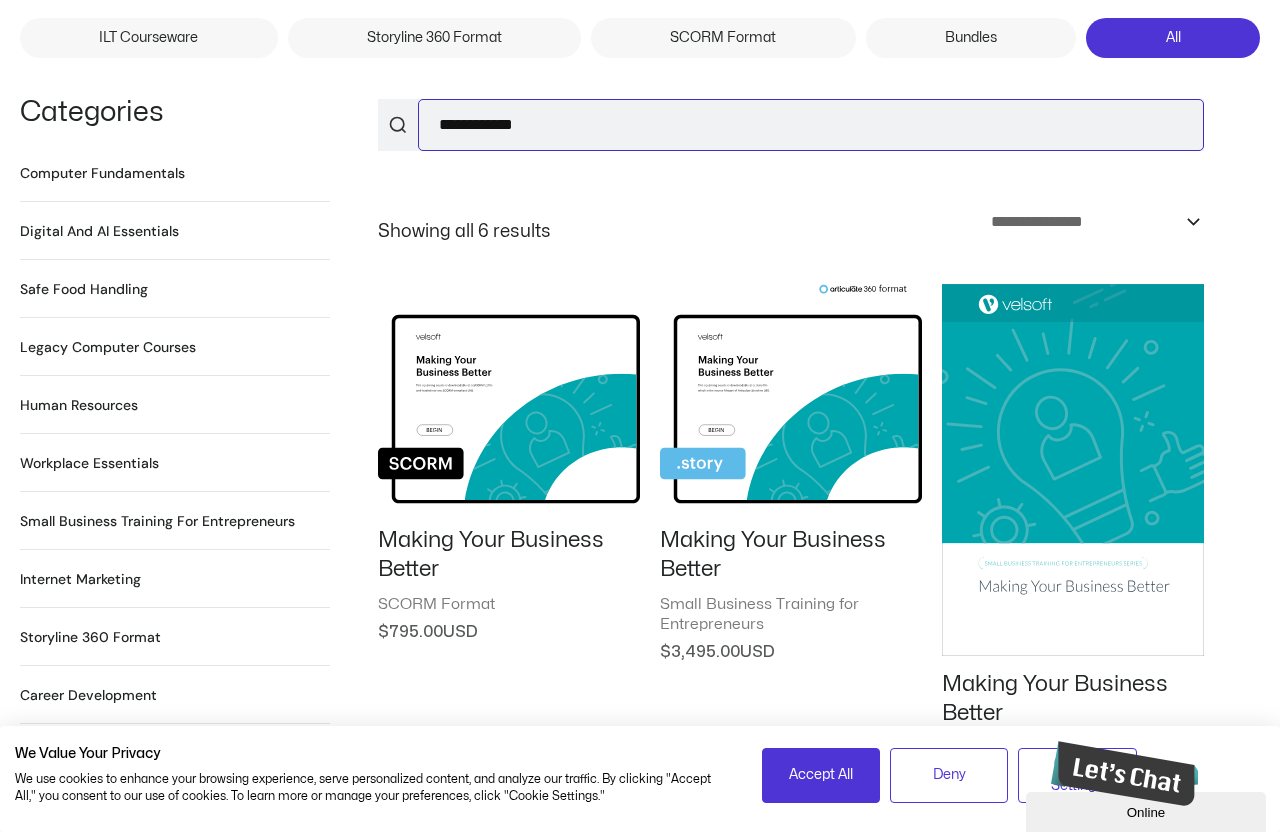 type on "**********" 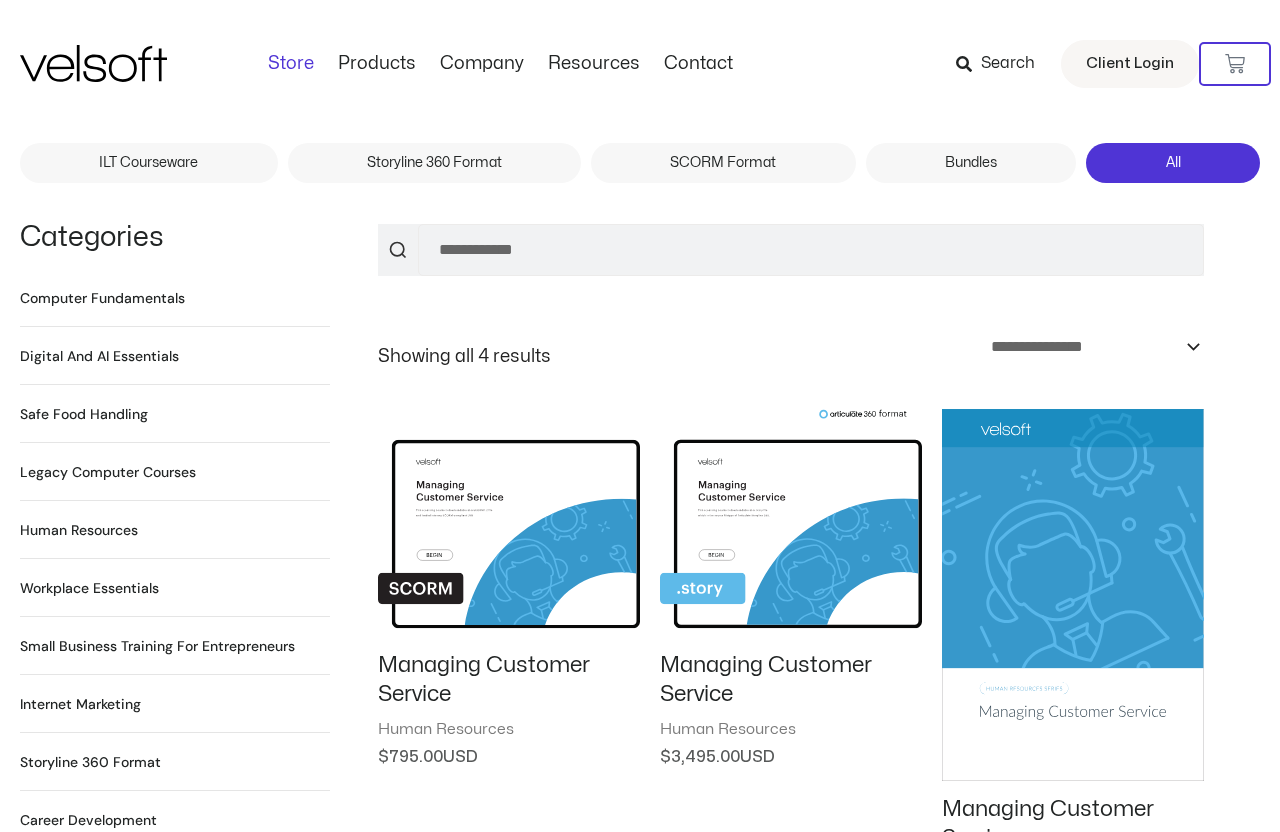 scroll, scrollTop: 0, scrollLeft: 0, axis: both 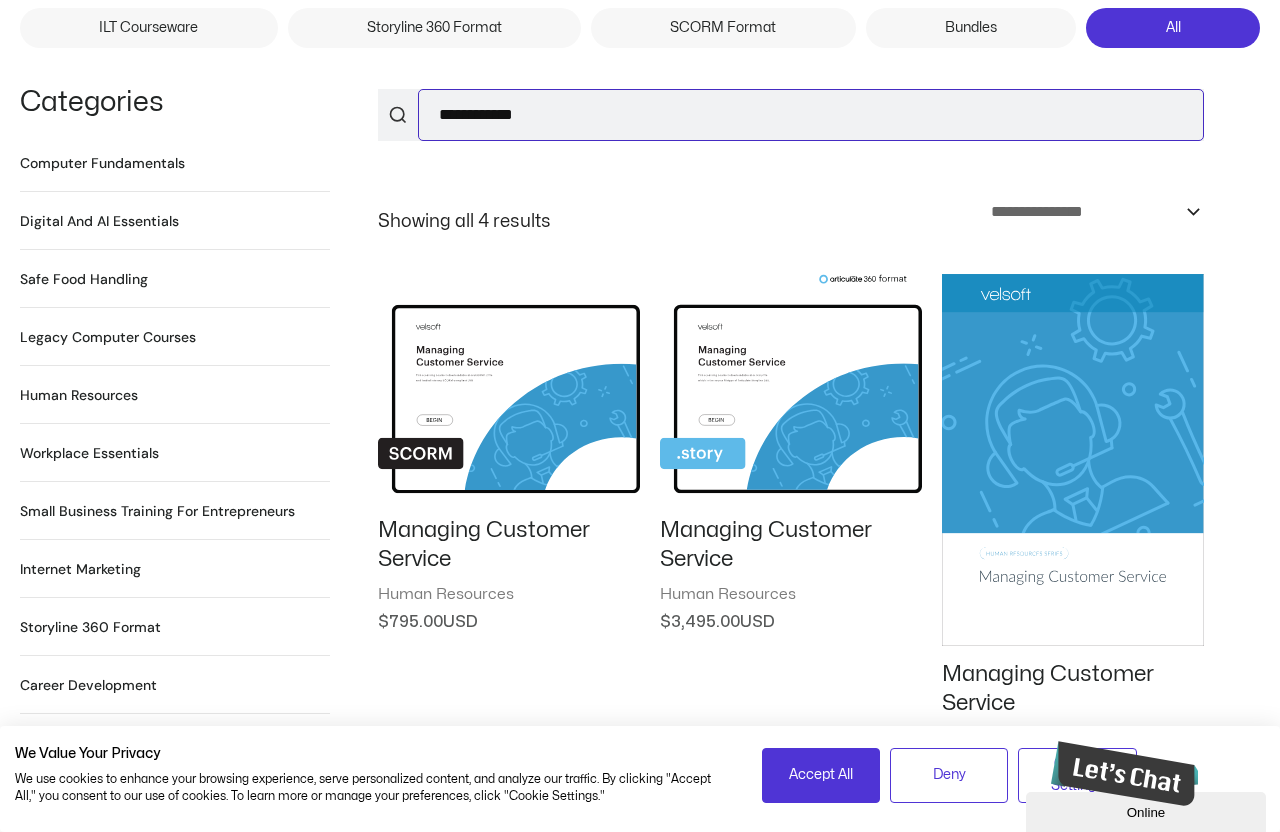 drag, startPoint x: 550, startPoint y: 113, endPoint x: 396, endPoint y: 106, distance: 154.15901 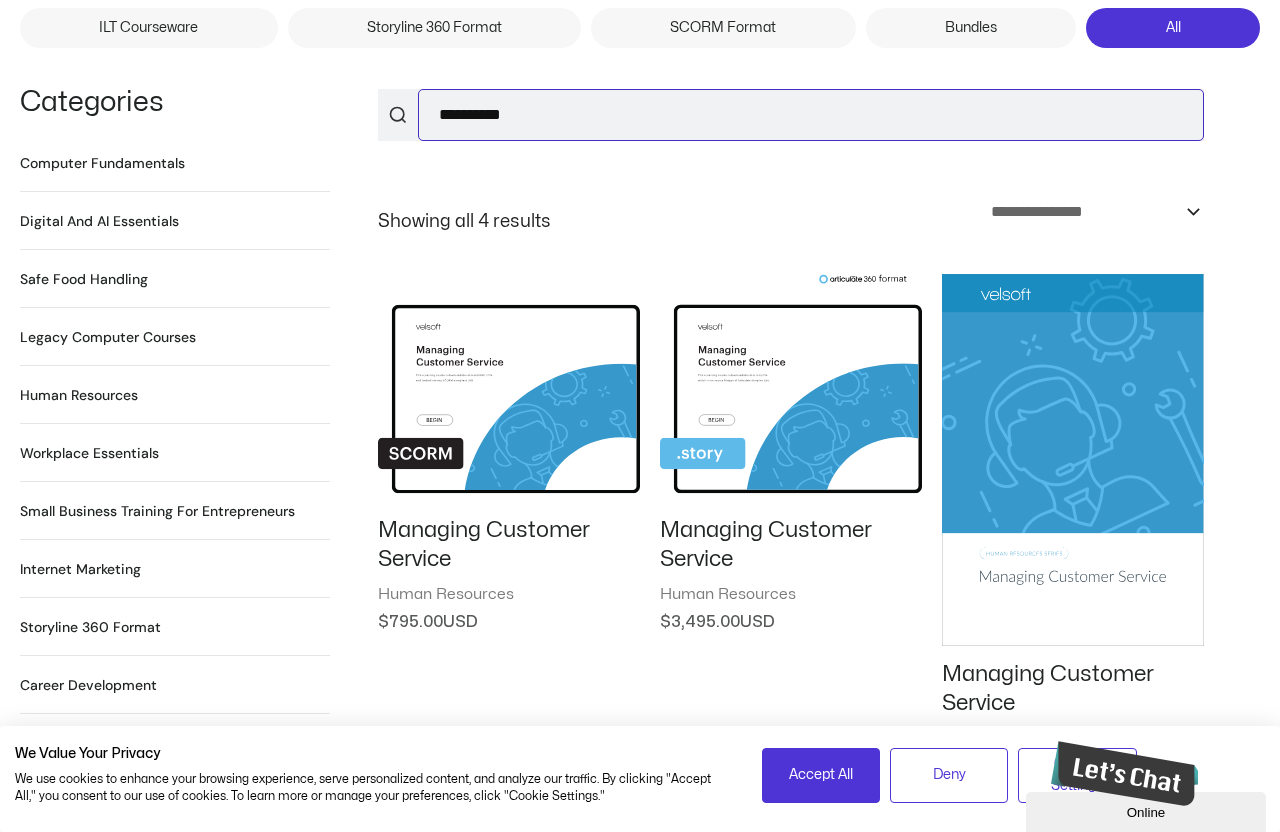 type on "**********" 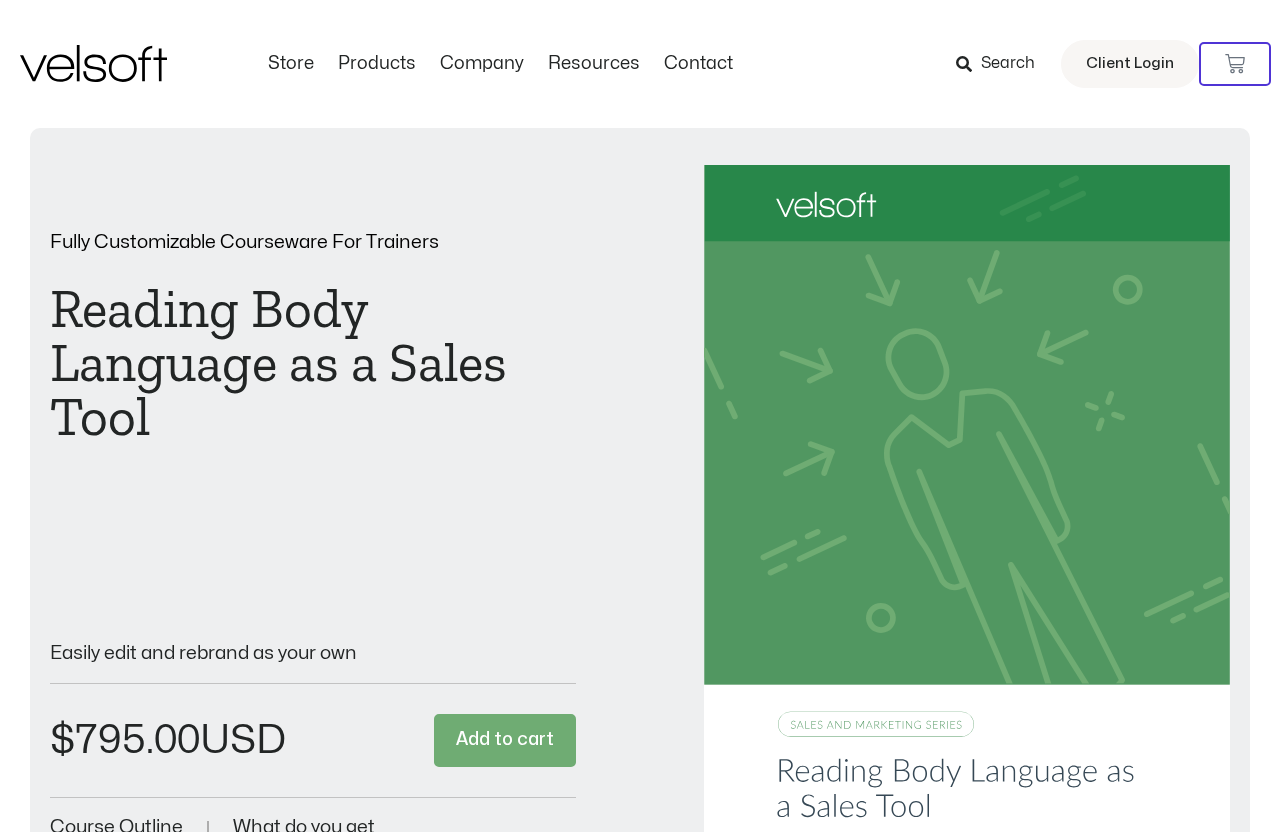 scroll, scrollTop: 0, scrollLeft: 0, axis: both 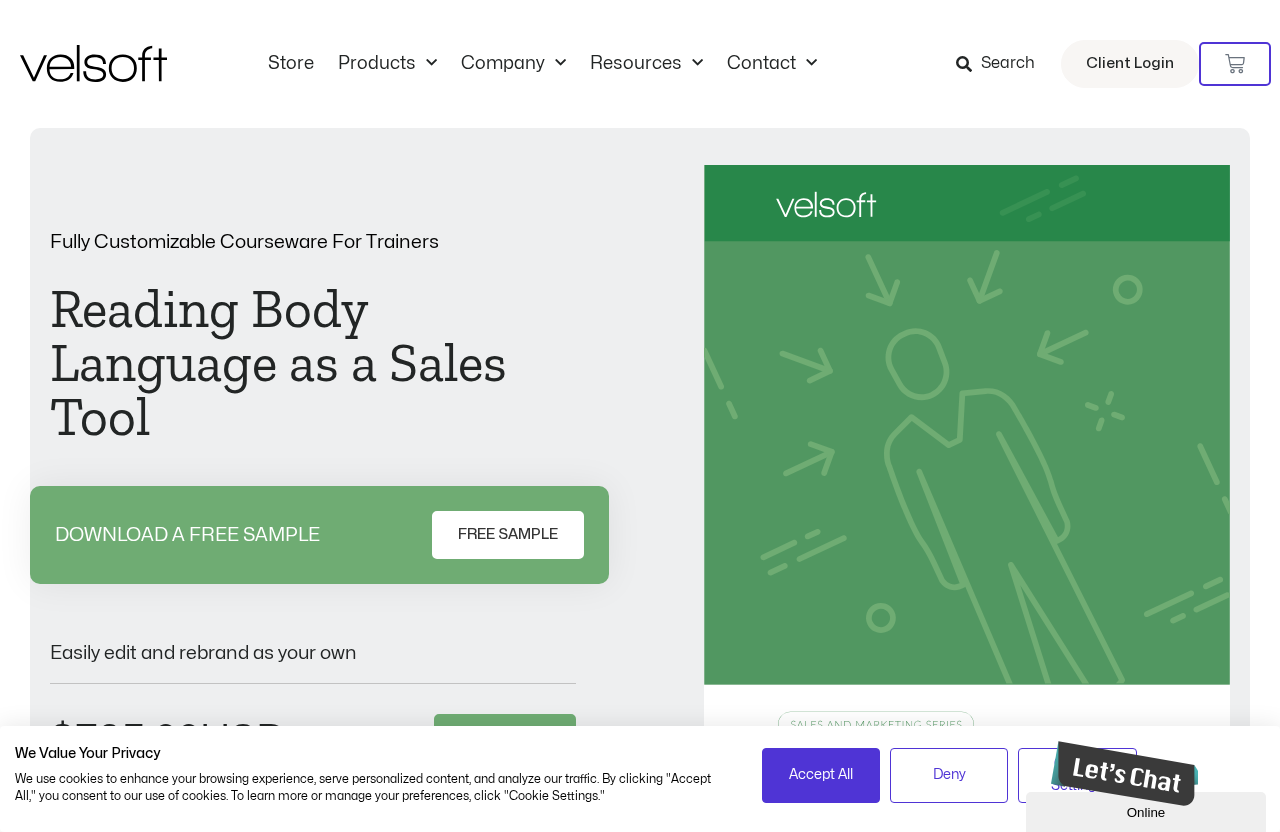 click on "Search" at bounding box center (995, 64) 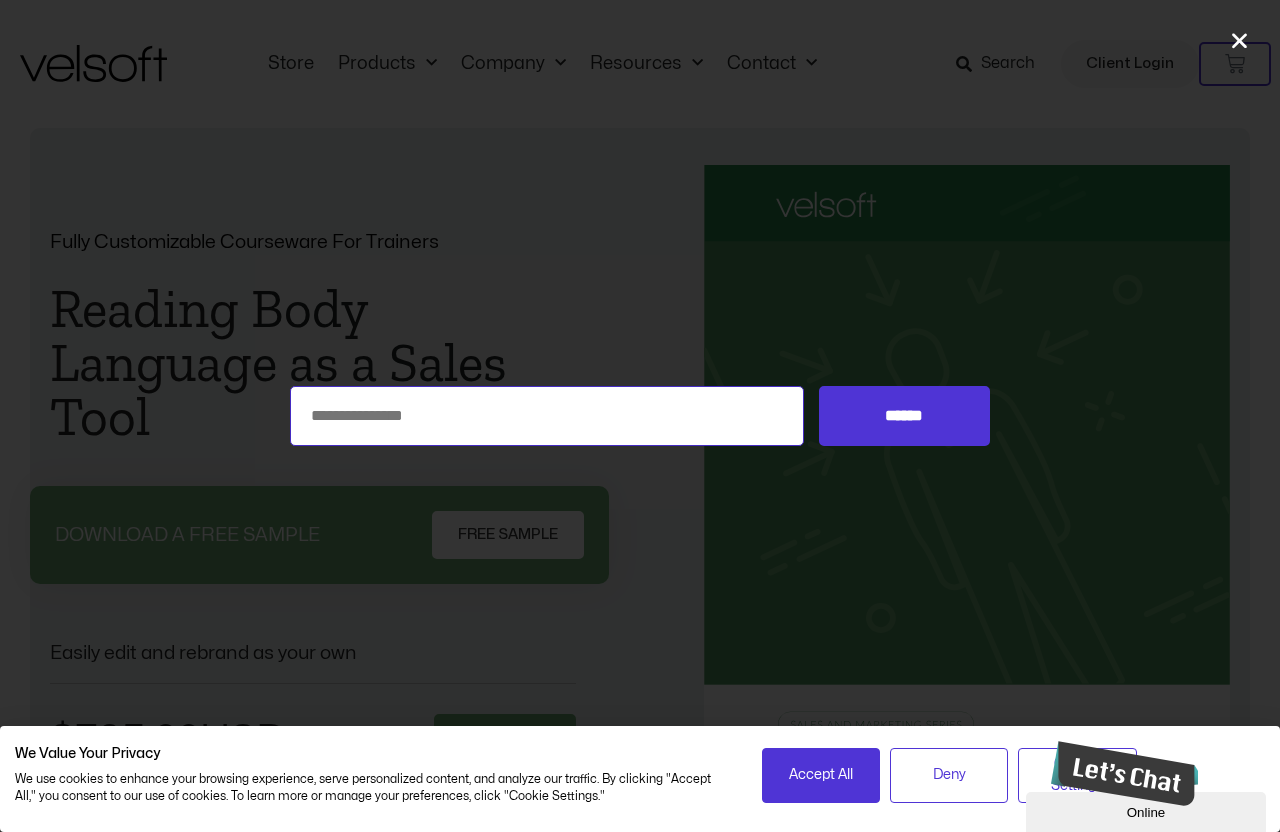 click on "Search for:" at bounding box center [547, 416] 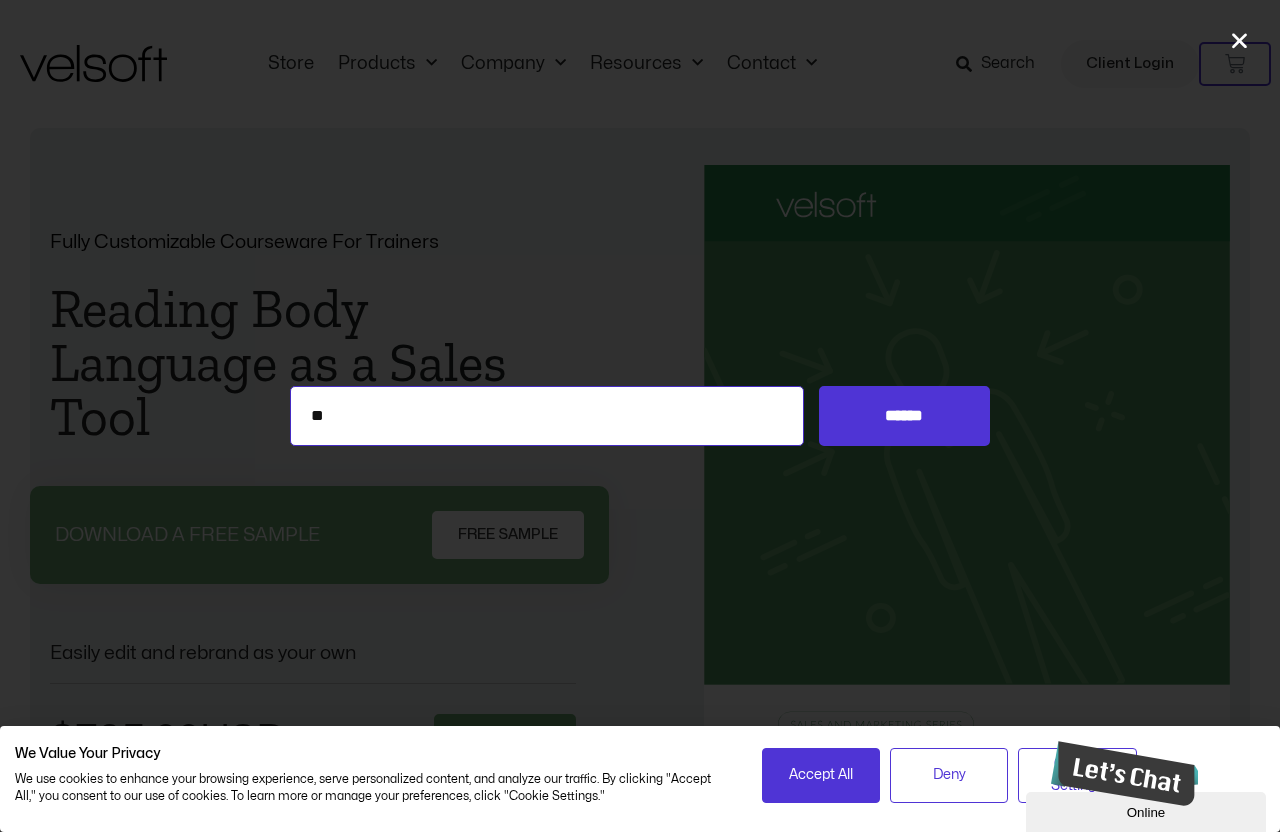 type on "**" 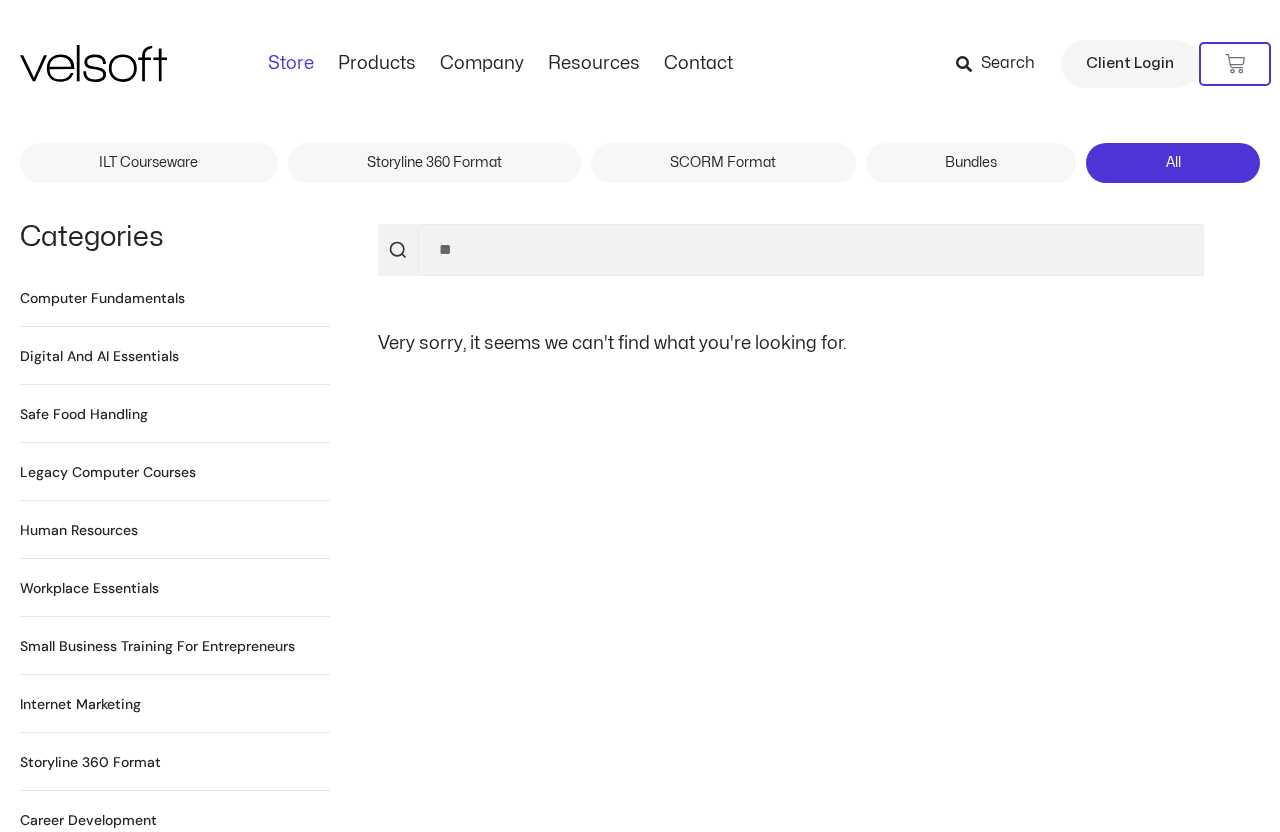 scroll, scrollTop: 0, scrollLeft: 0, axis: both 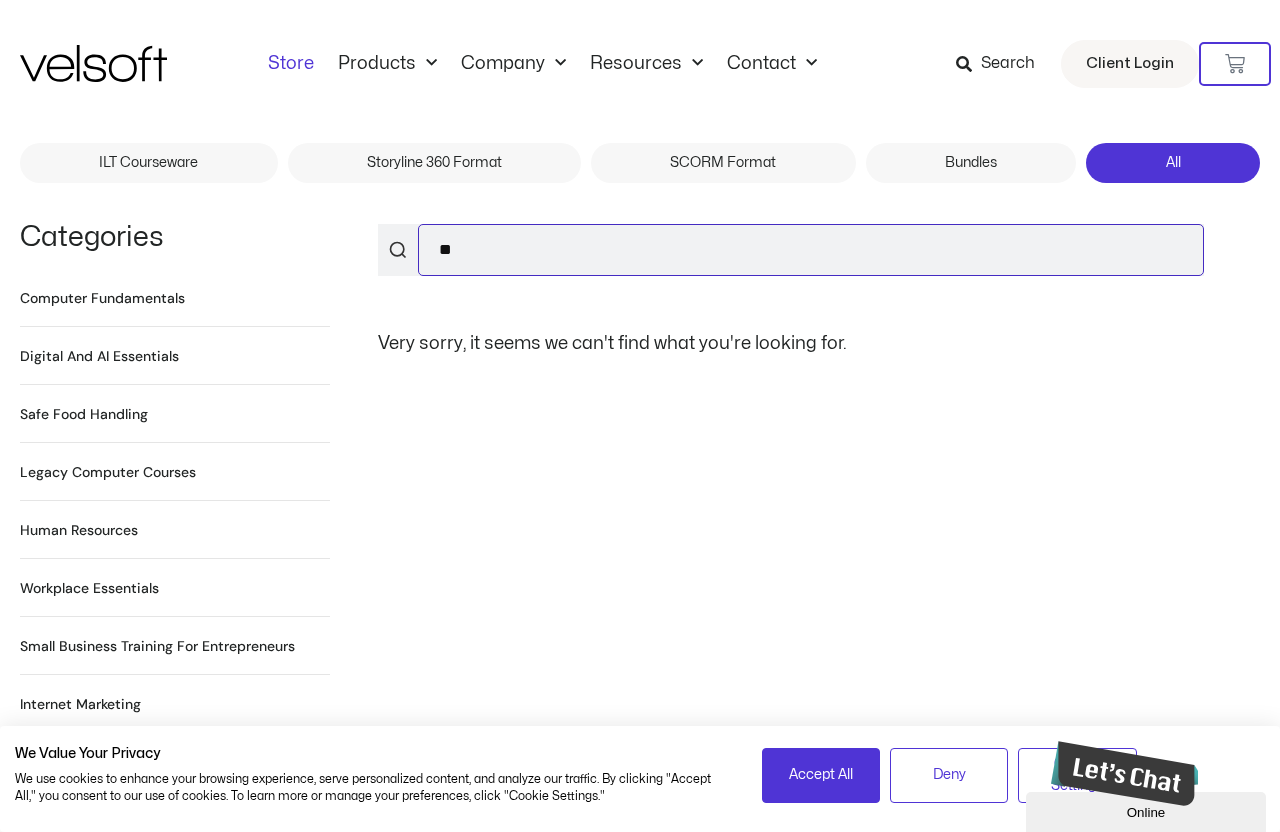 drag, startPoint x: 471, startPoint y: 254, endPoint x: 420, endPoint y: 249, distance: 51.24451 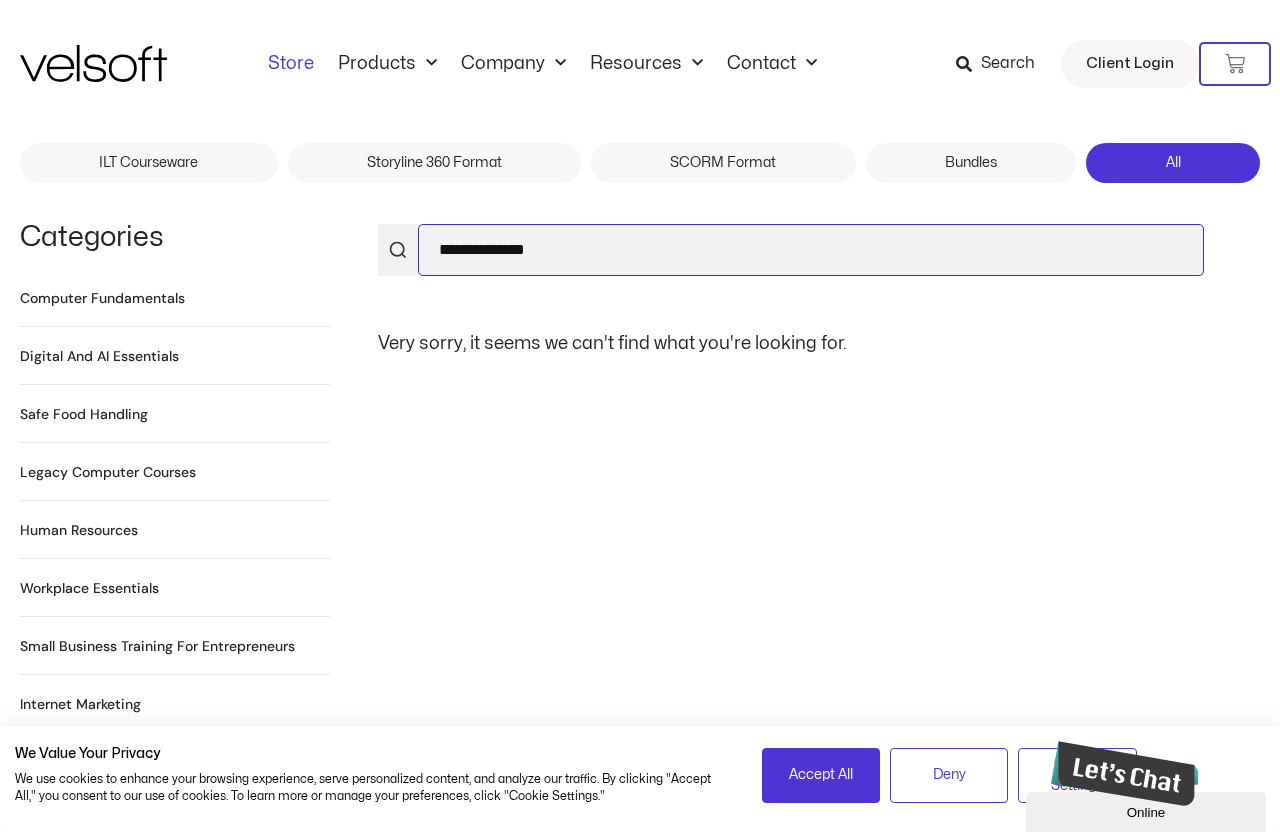 type on "**********" 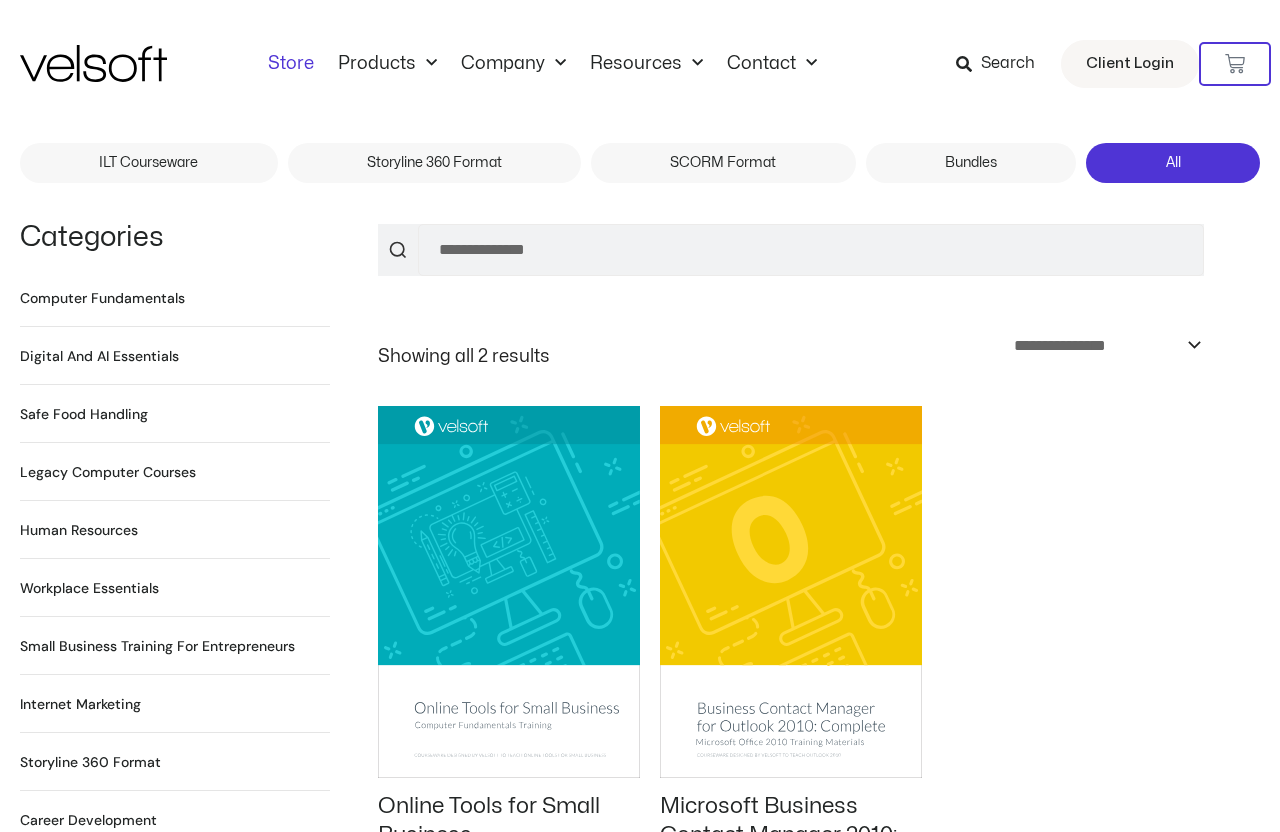 scroll, scrollTop: 0, scrollLeft: 0, axis: both 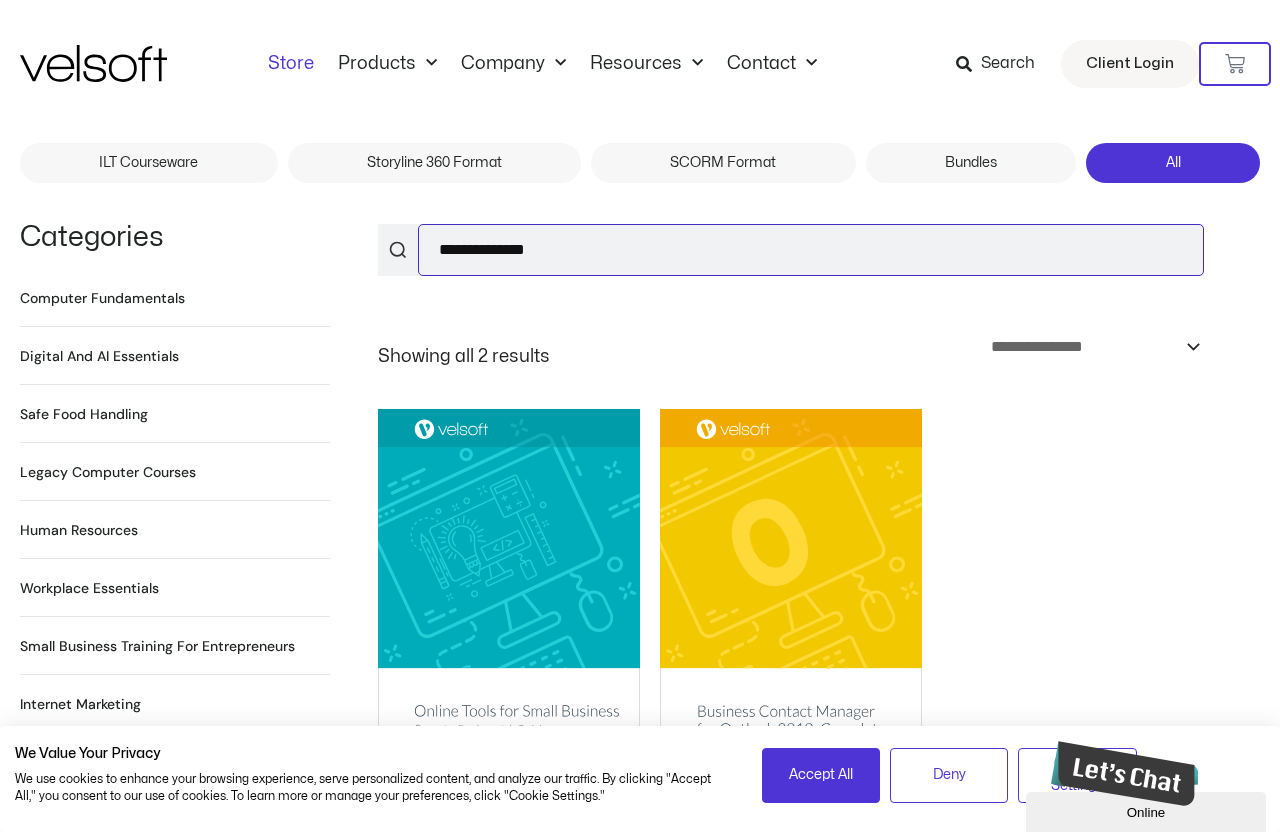 drag, startPoint x: 546, startPoint y: 253, endPoint x: 424, endPoint y: 251, distance: 122.016396 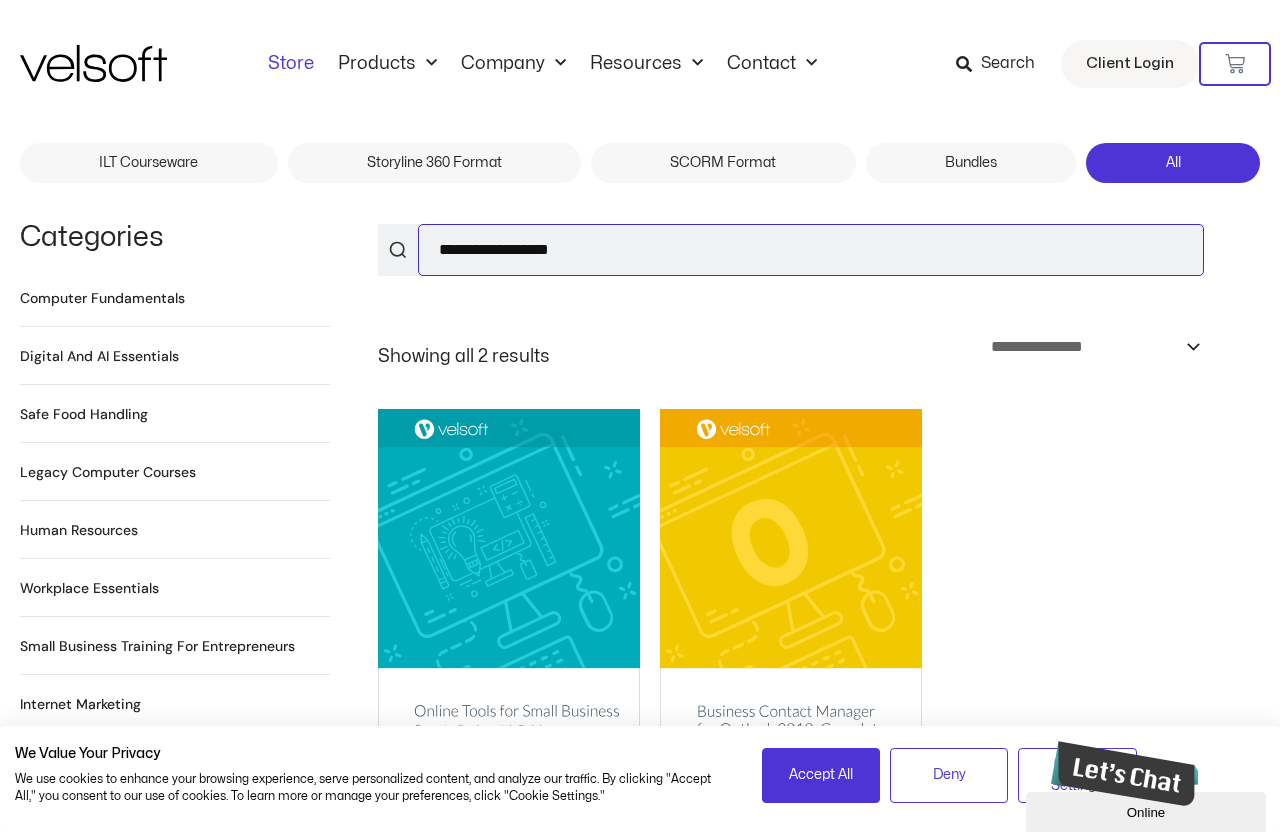 type on "**********" 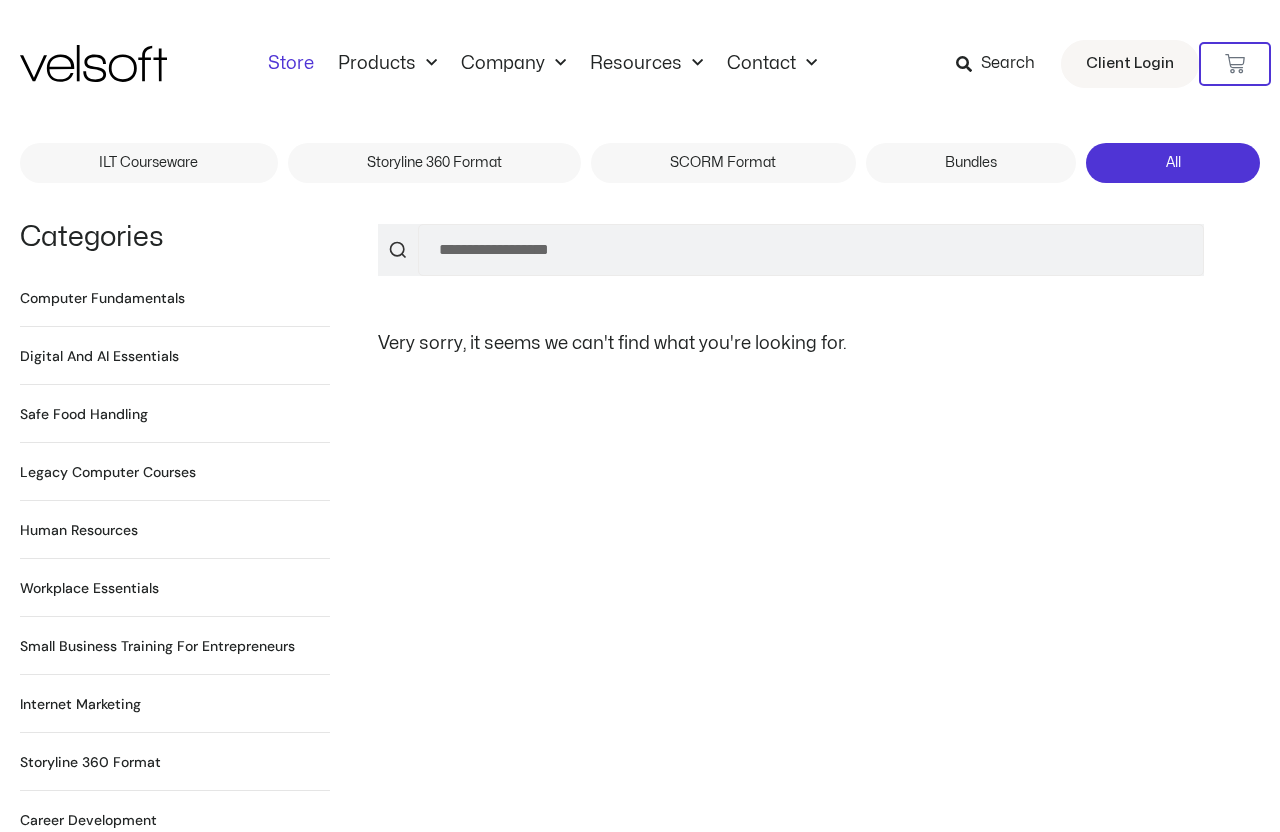 scroll, scrollTop: 0, scrollLeft: 0, axis: both 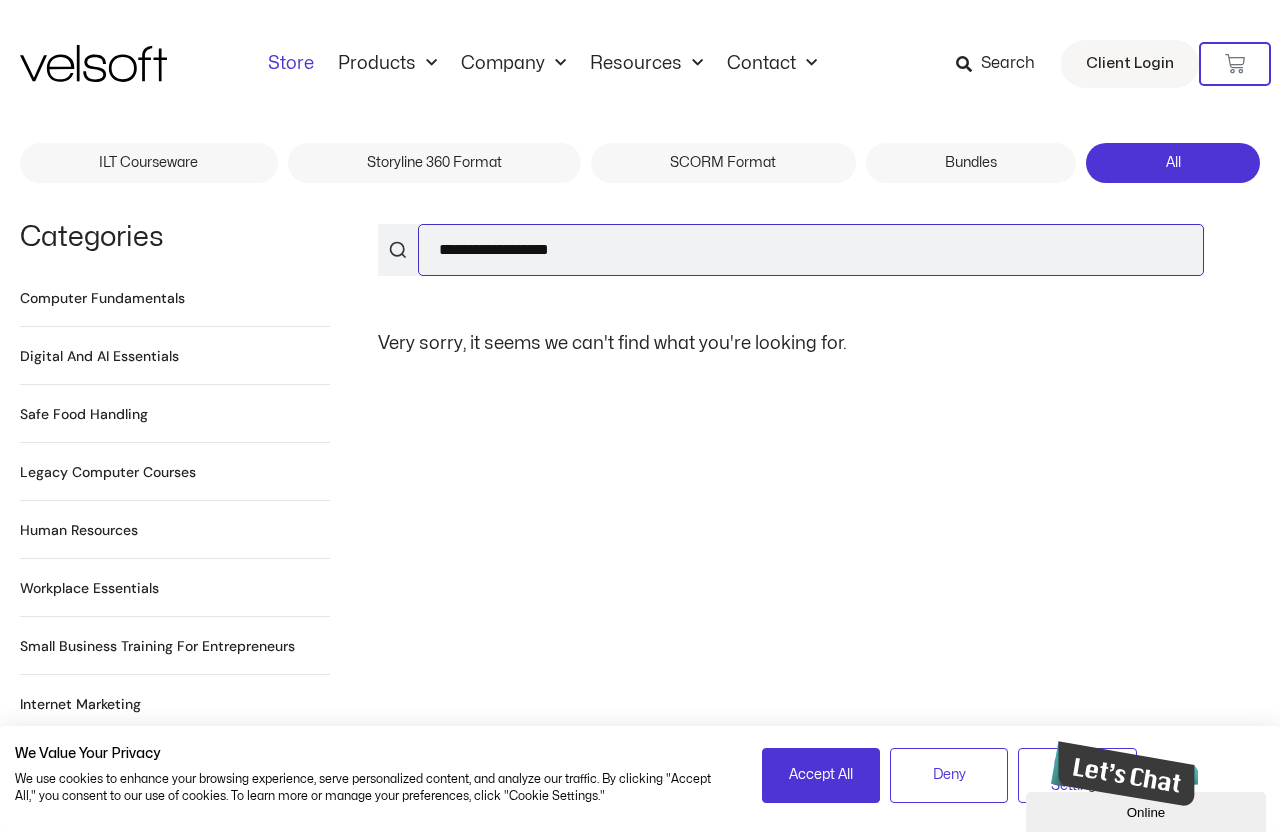 drag, startPoint x: 483, startPoint y: 250, endPoint x: 419, endPoint y: 246, distance: 64.12488 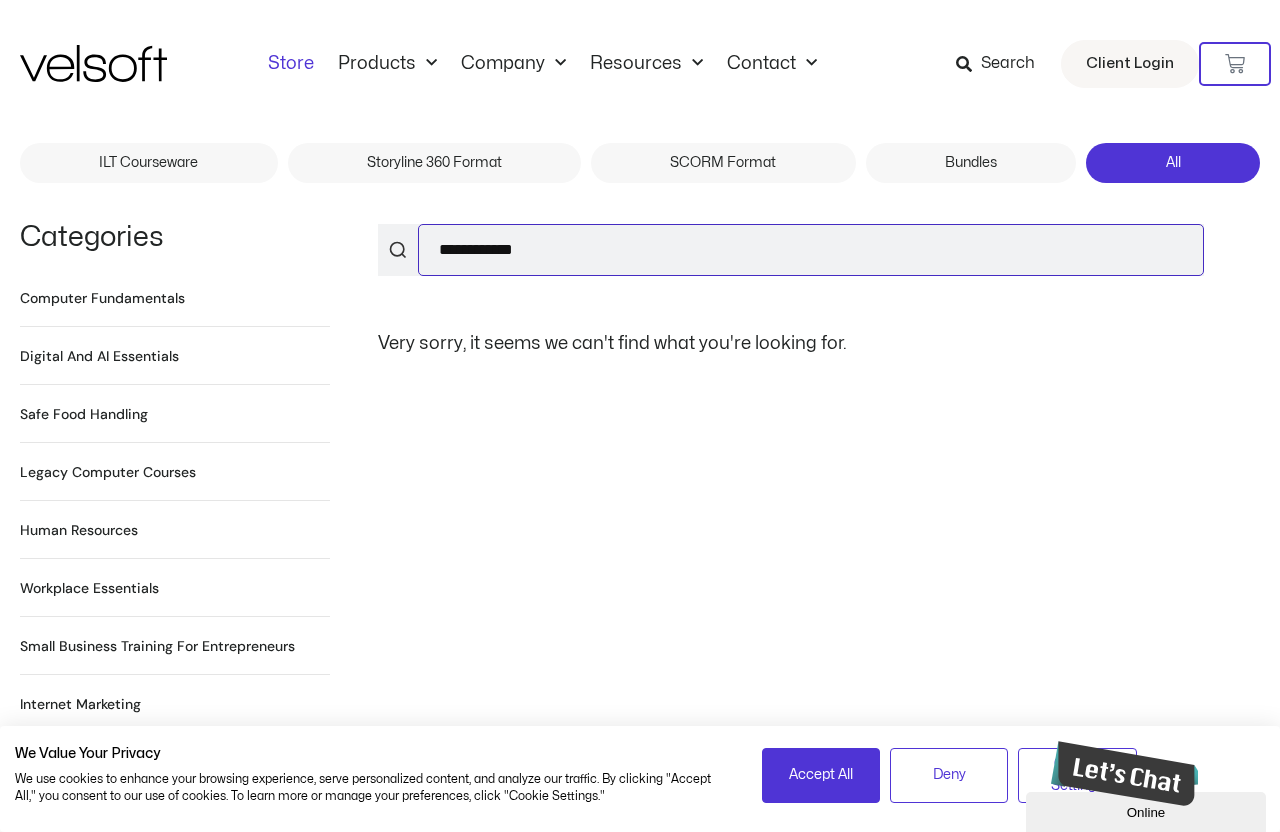 type on "**********" 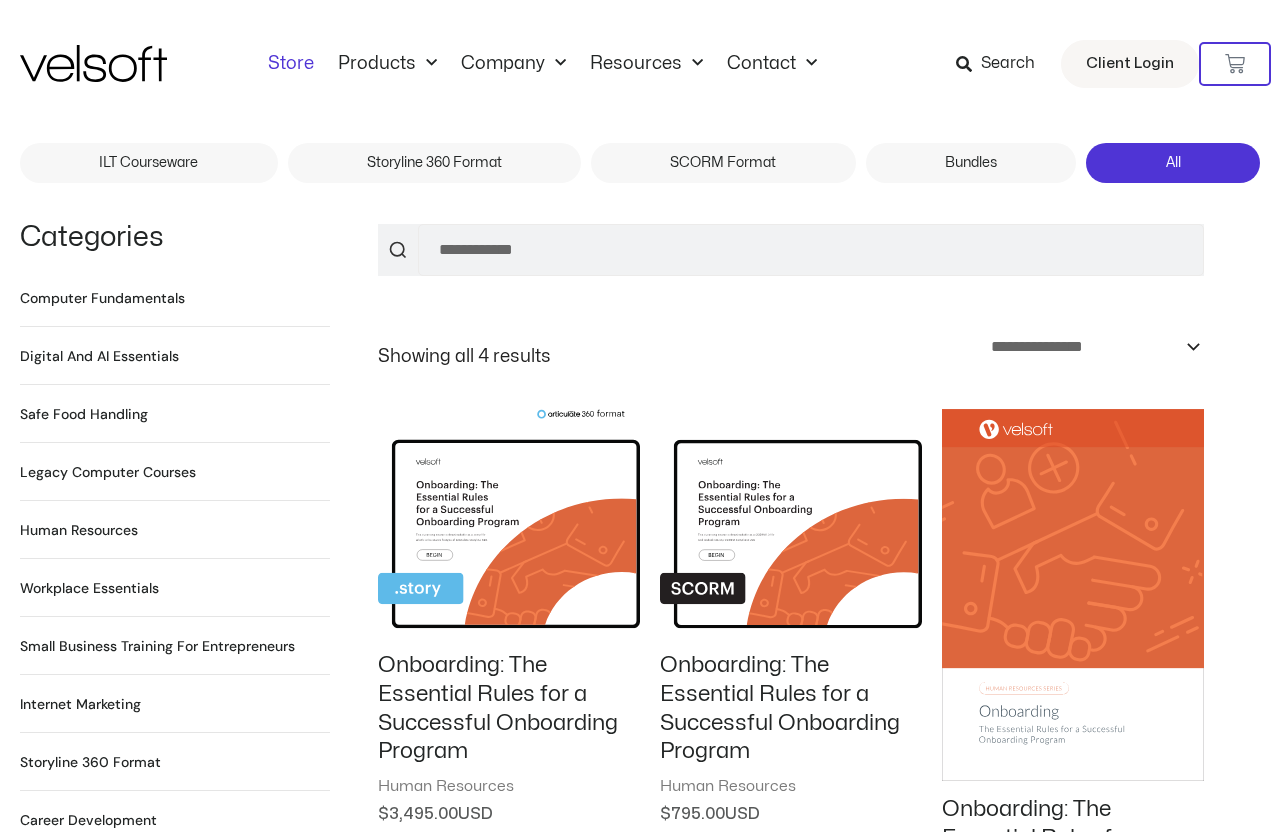 scroll, scrollTop: 0, scrollLeft: 0, axis: both 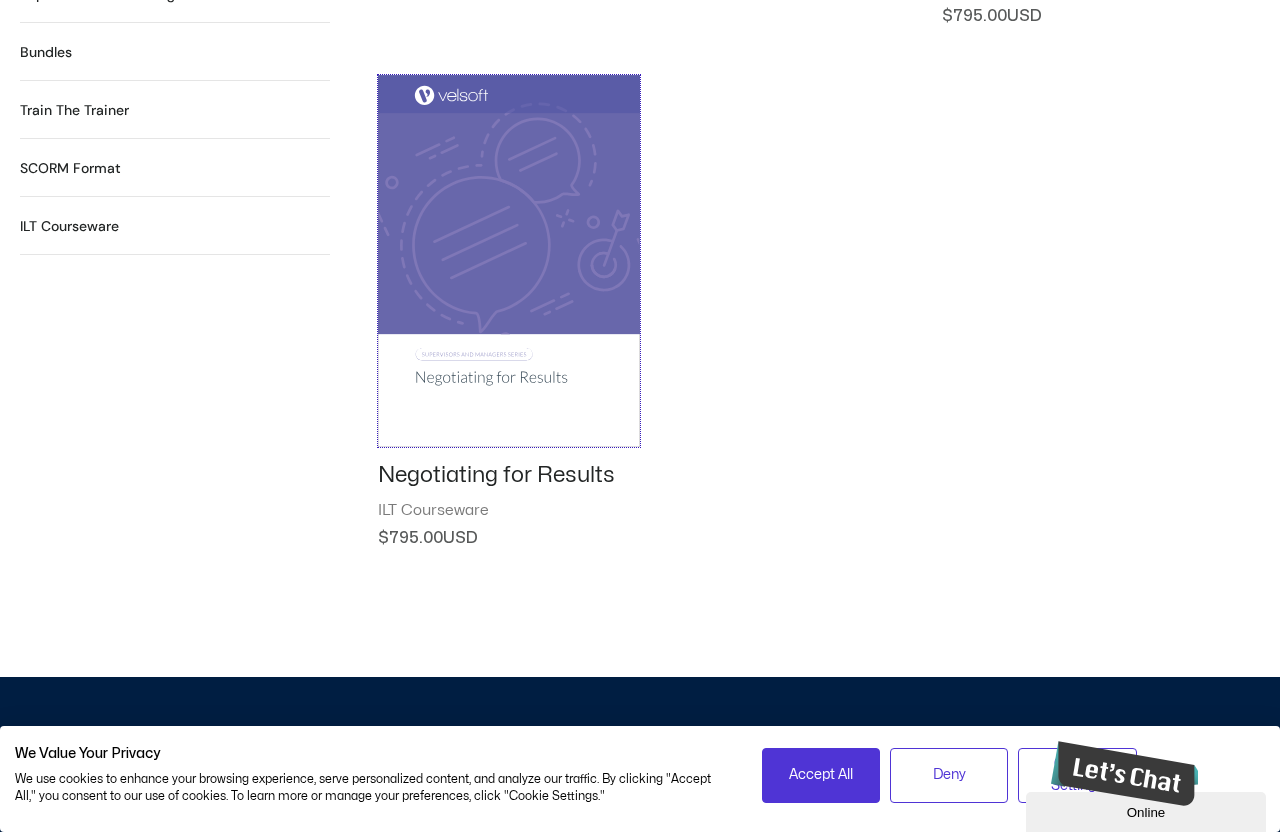 click at bounding box center (509, 261) 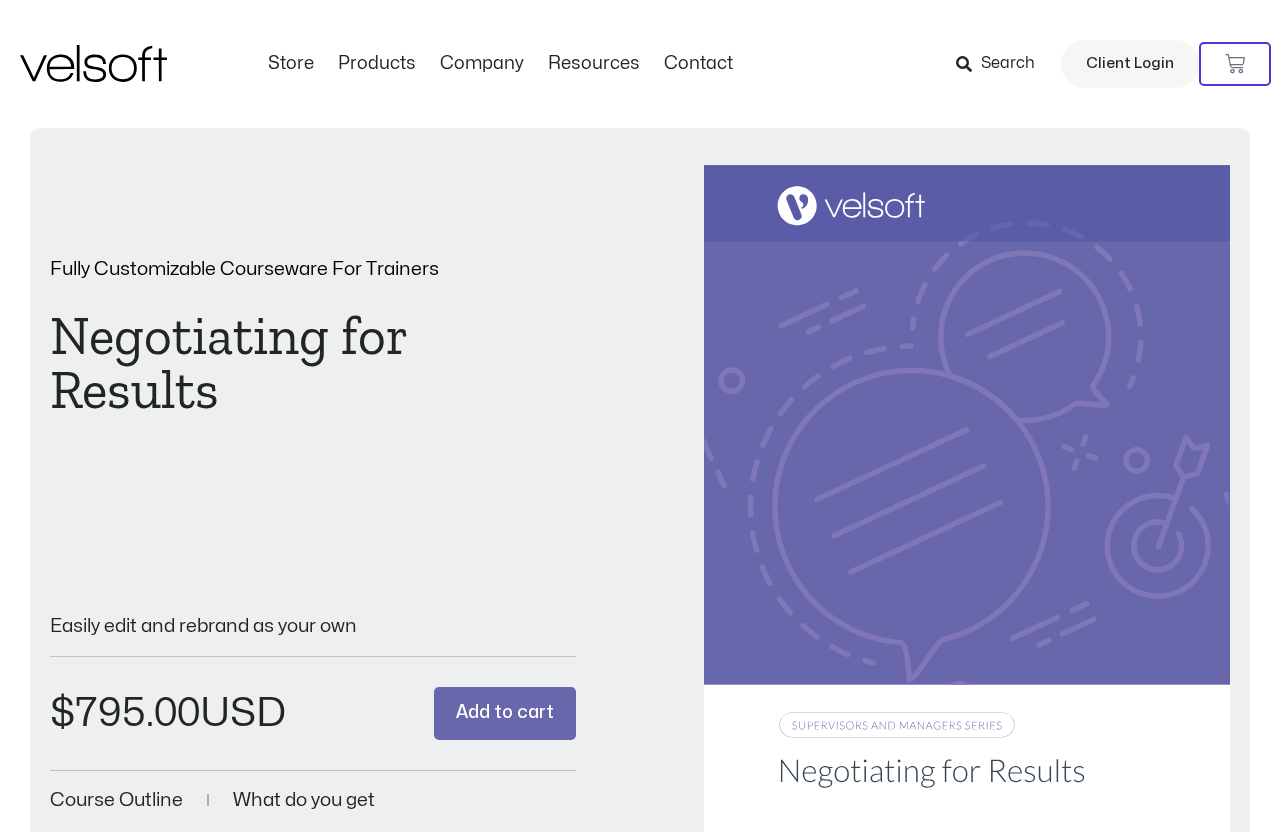 scroll, scrollTop: 0, scrollLeft: 0, axis: both 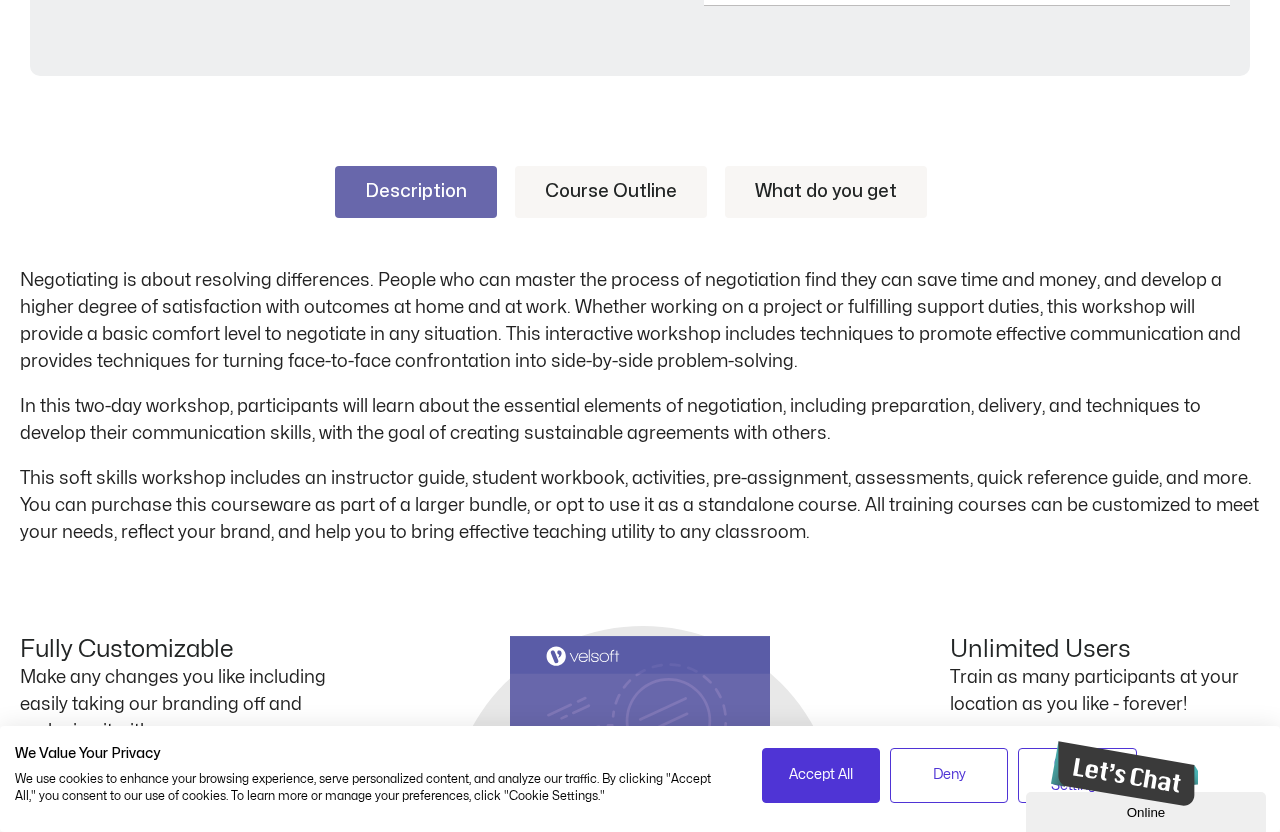 click on "Course Outline" at bounding box center [611, 192] 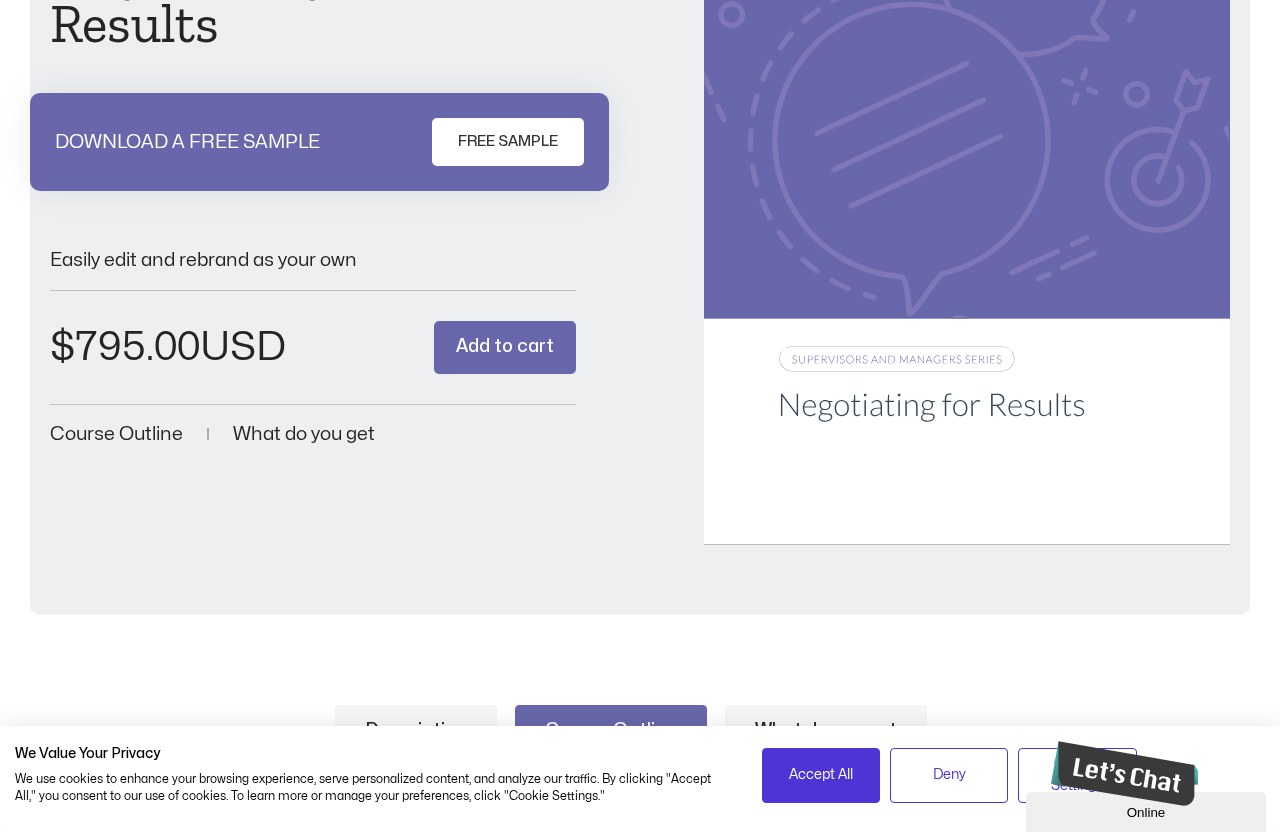 scroll, scrollTop: 0, scrollLeft: 0, axis: both 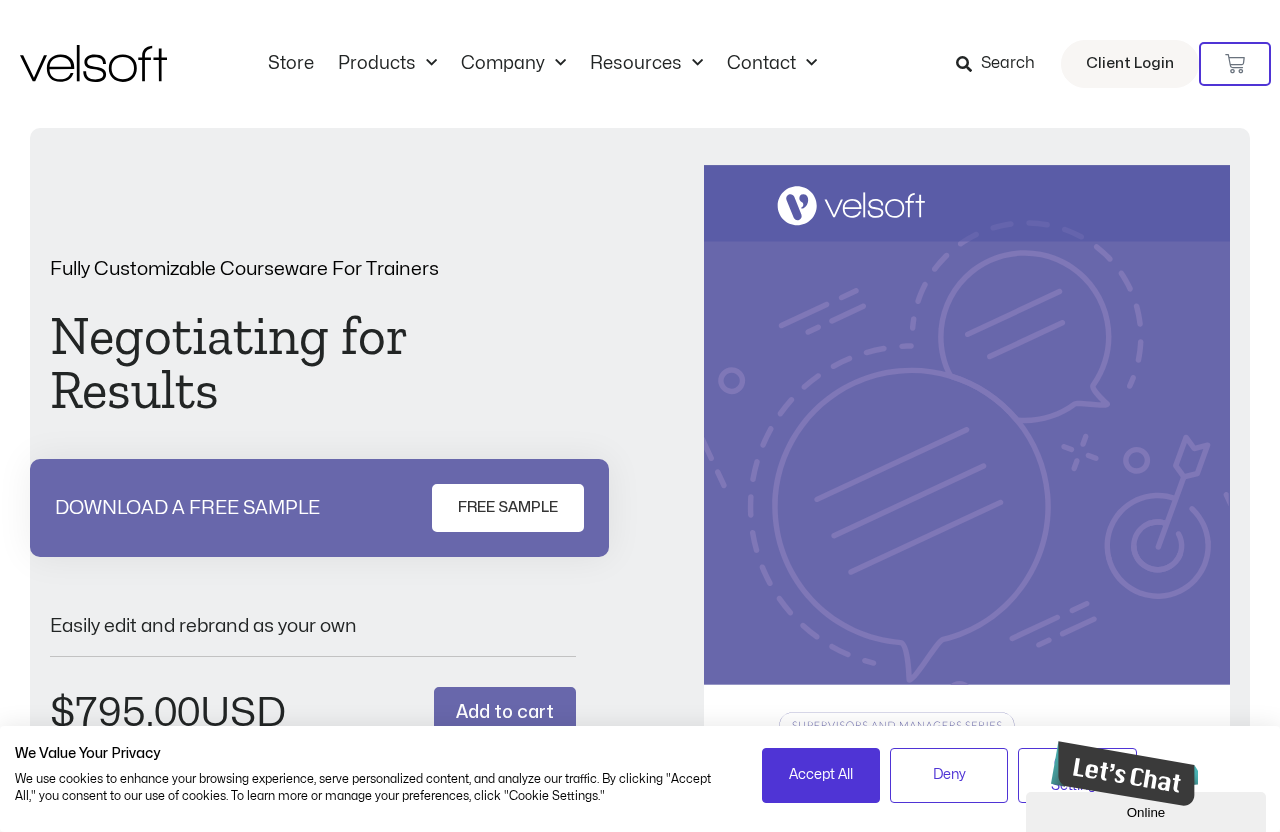 click at bounding box center [964, 64] 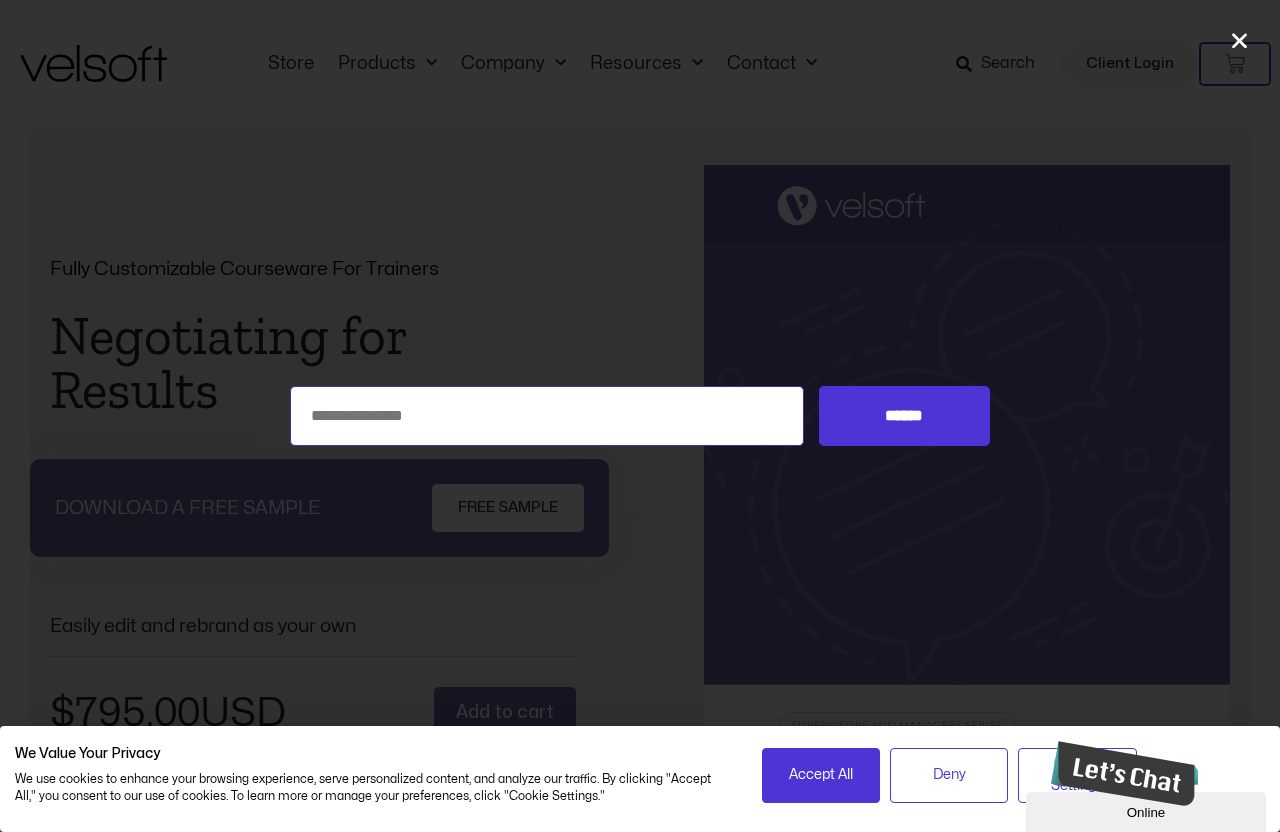 click on "Search for:" at bounding box center (547, 416) 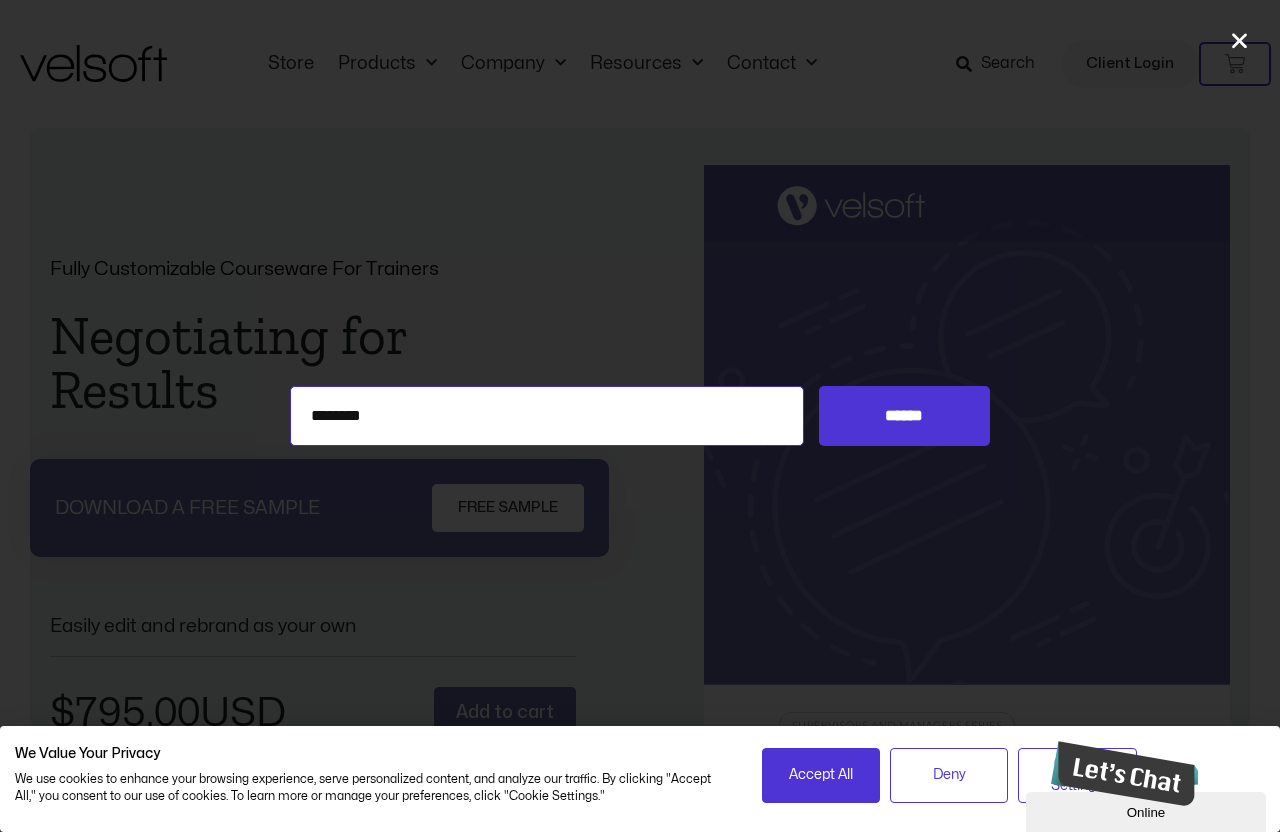 type on "********" 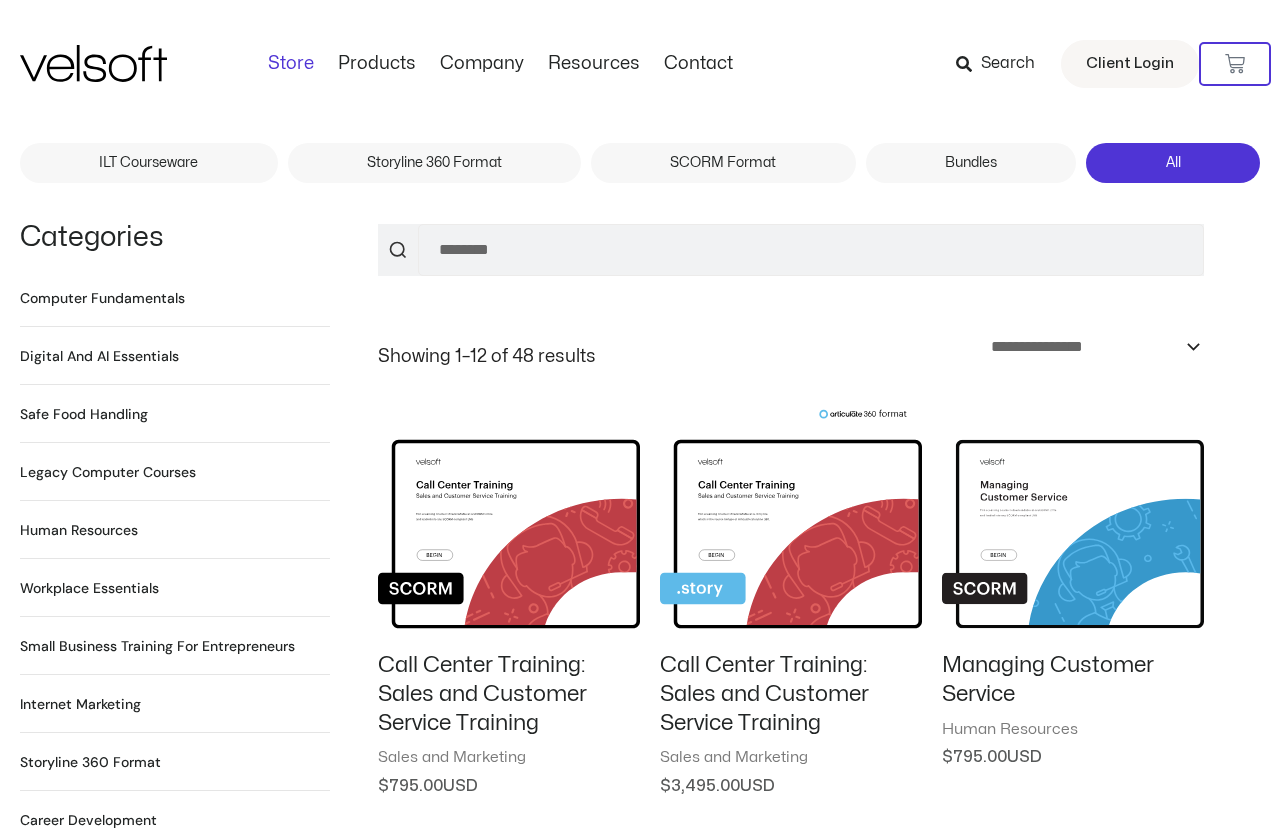 scroll, scrollTop: 0, scrollLeft: 0, axis: both 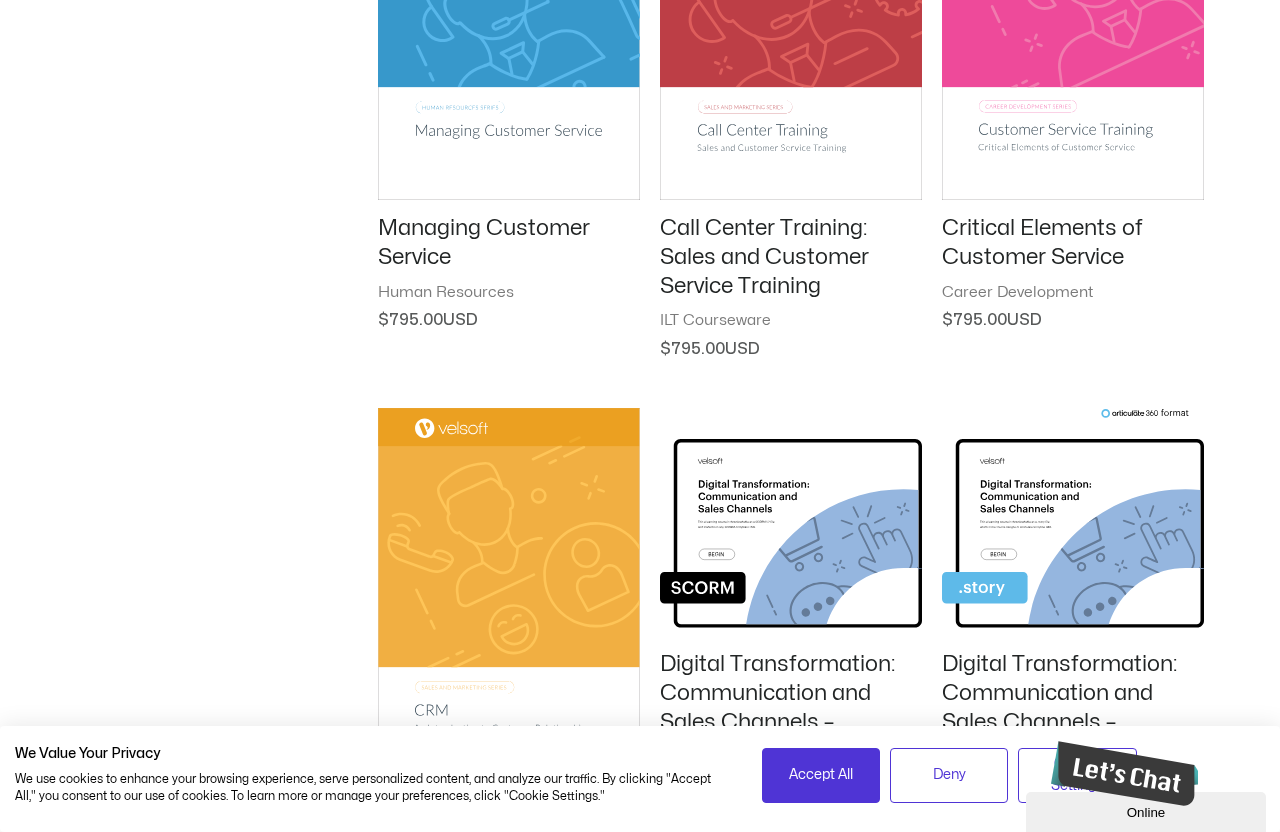 click on "Managing Customer Service" at bounding box center [509, 242] 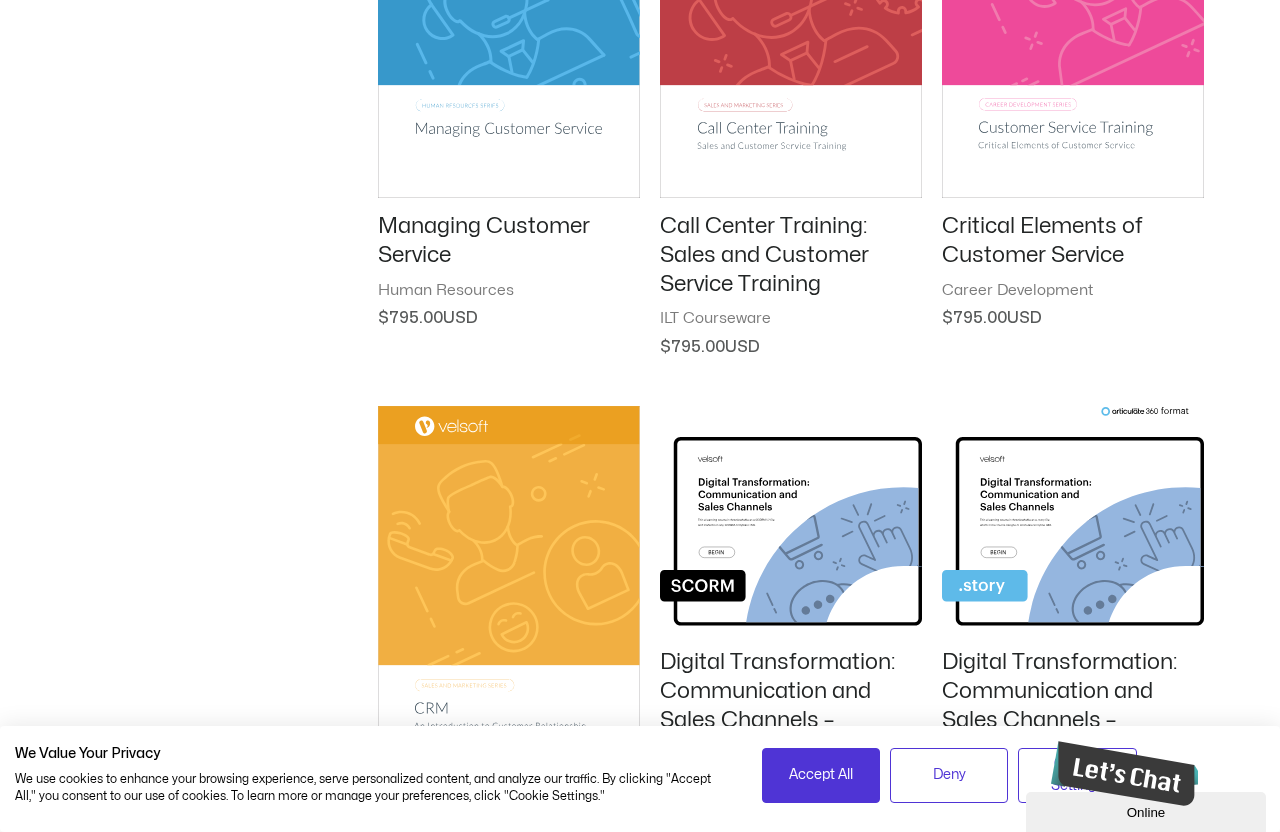 scroll, scrollTop: 1424, scrollLeft: 0, axis: vertical 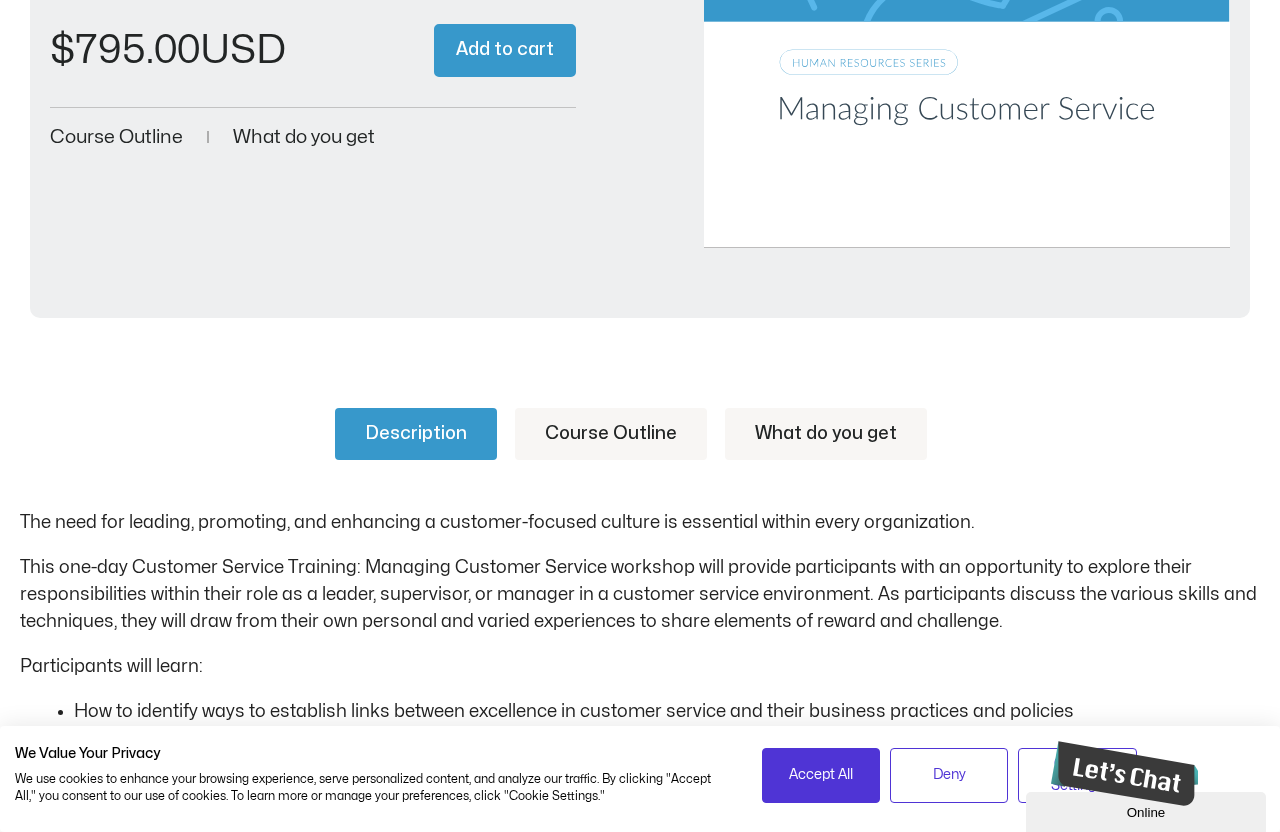 click on "Course Outline" at bounding box center (611, 434) 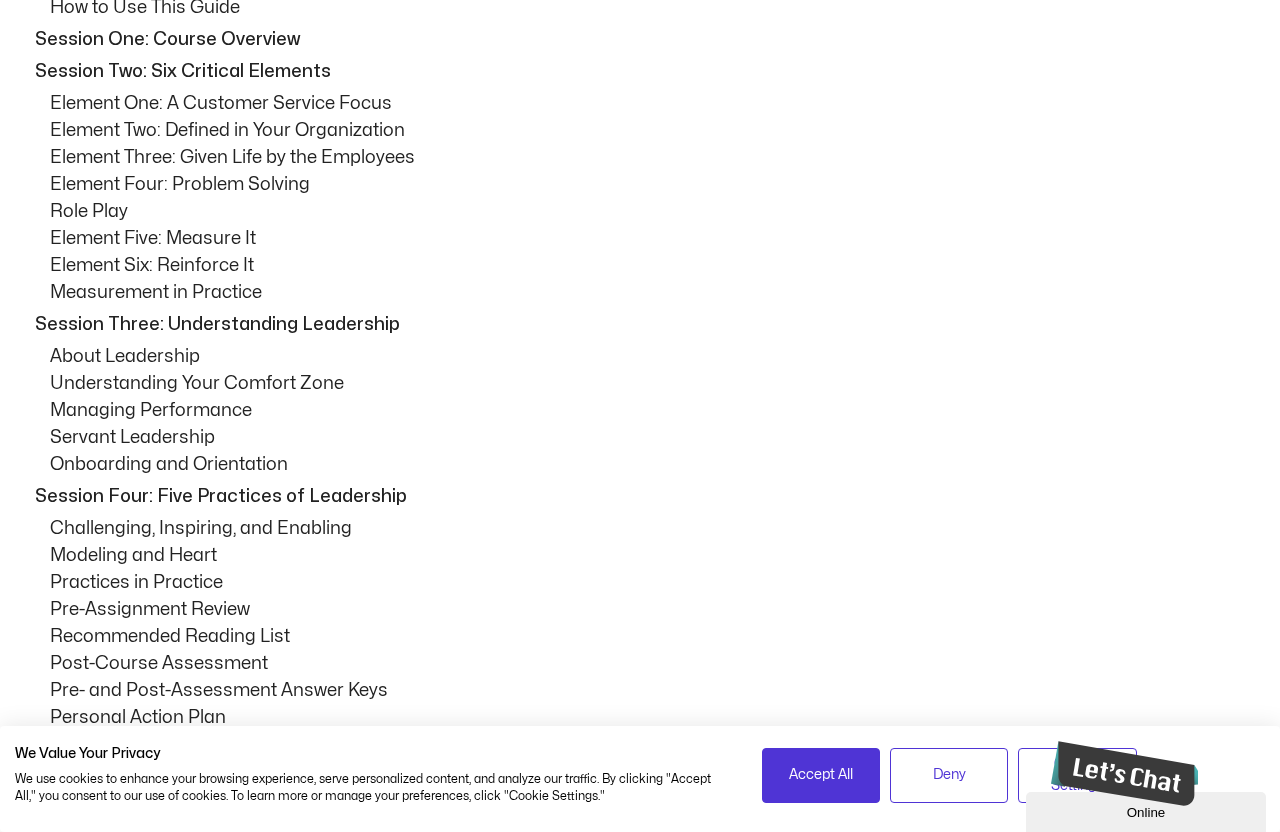 scroll, scrollTop: 1179, scrollLeft: 0, axis: vertical 